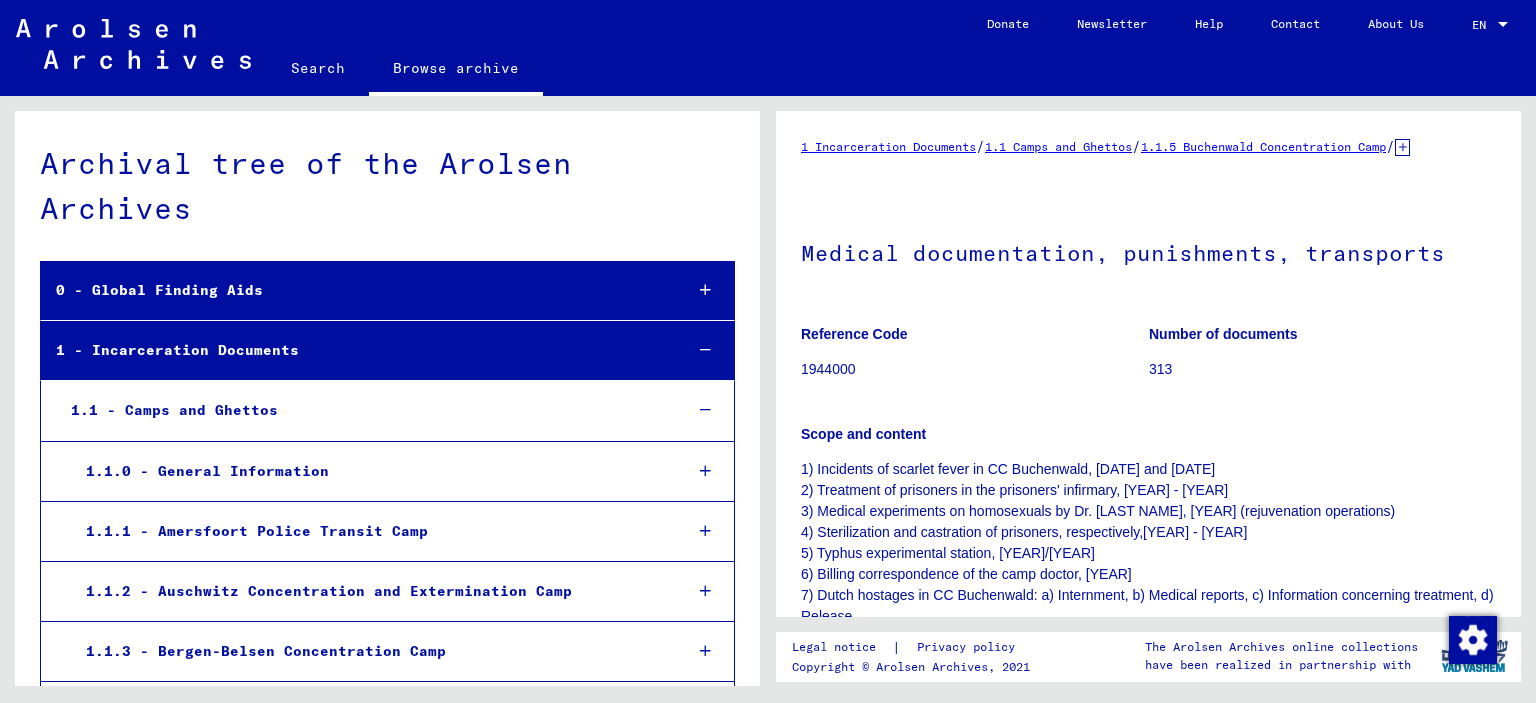 scroll, scrollTop: 0, scrollLeft: 0, axis: both 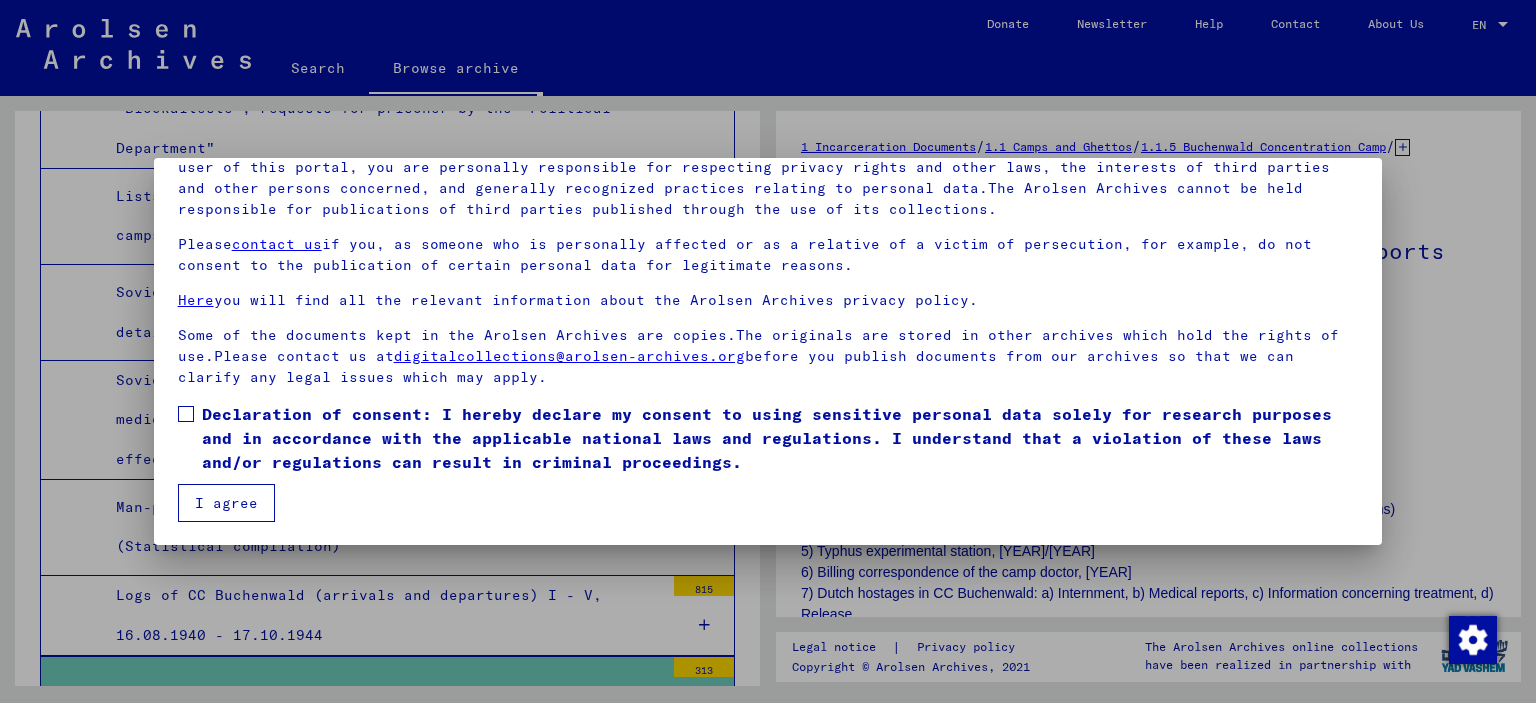 click at bounding box center [186, 414] 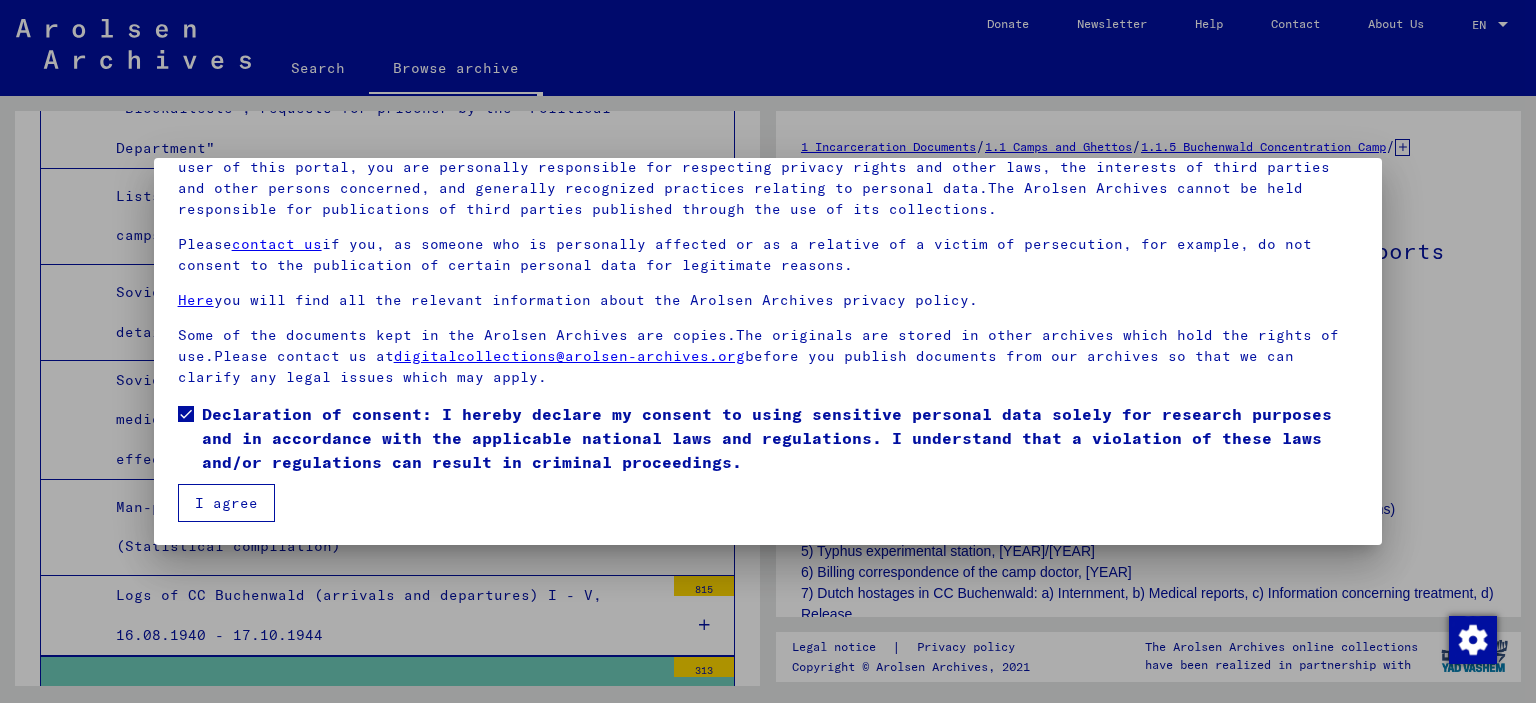 click on "I agree" at bounding box center [226, 503] 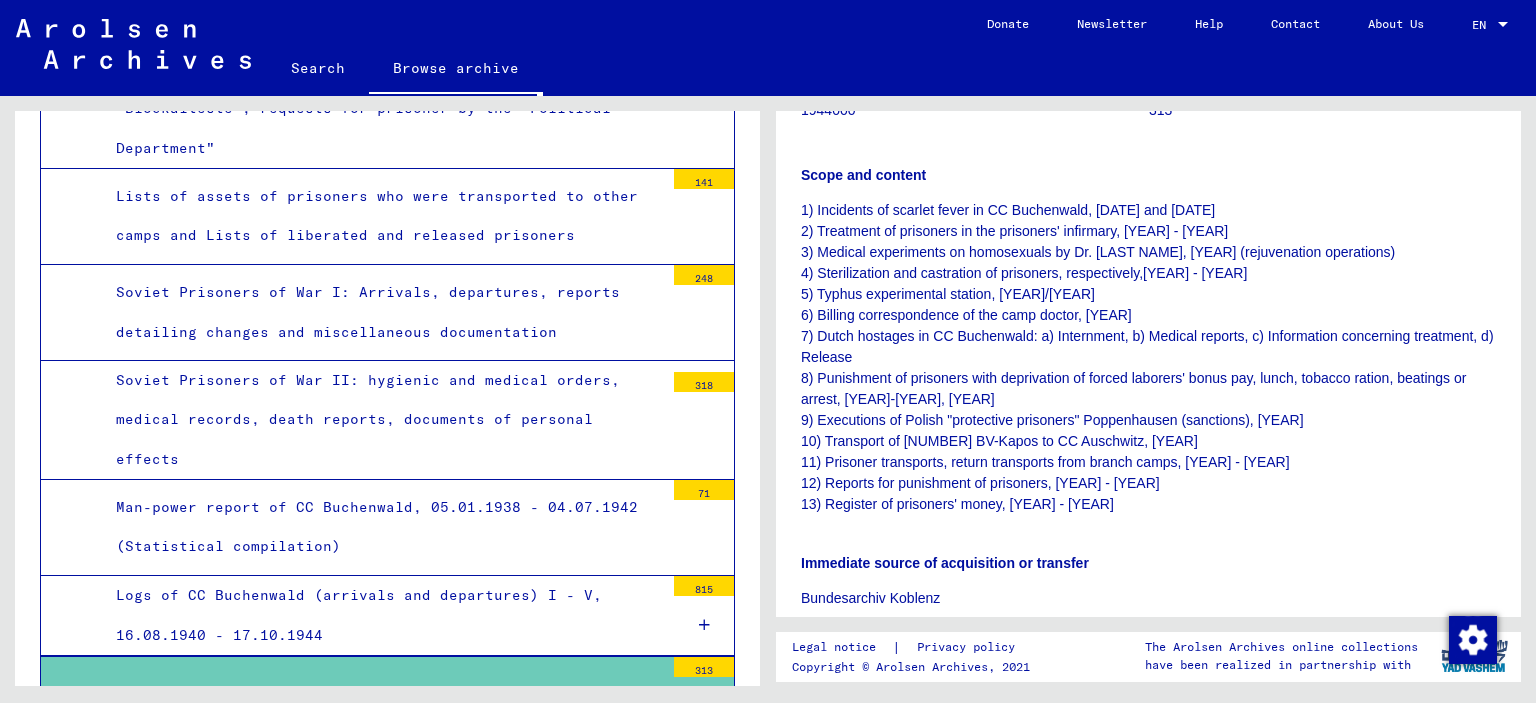 scroll, scrollTop: 261, scrollLeft: 0, axis: vertical 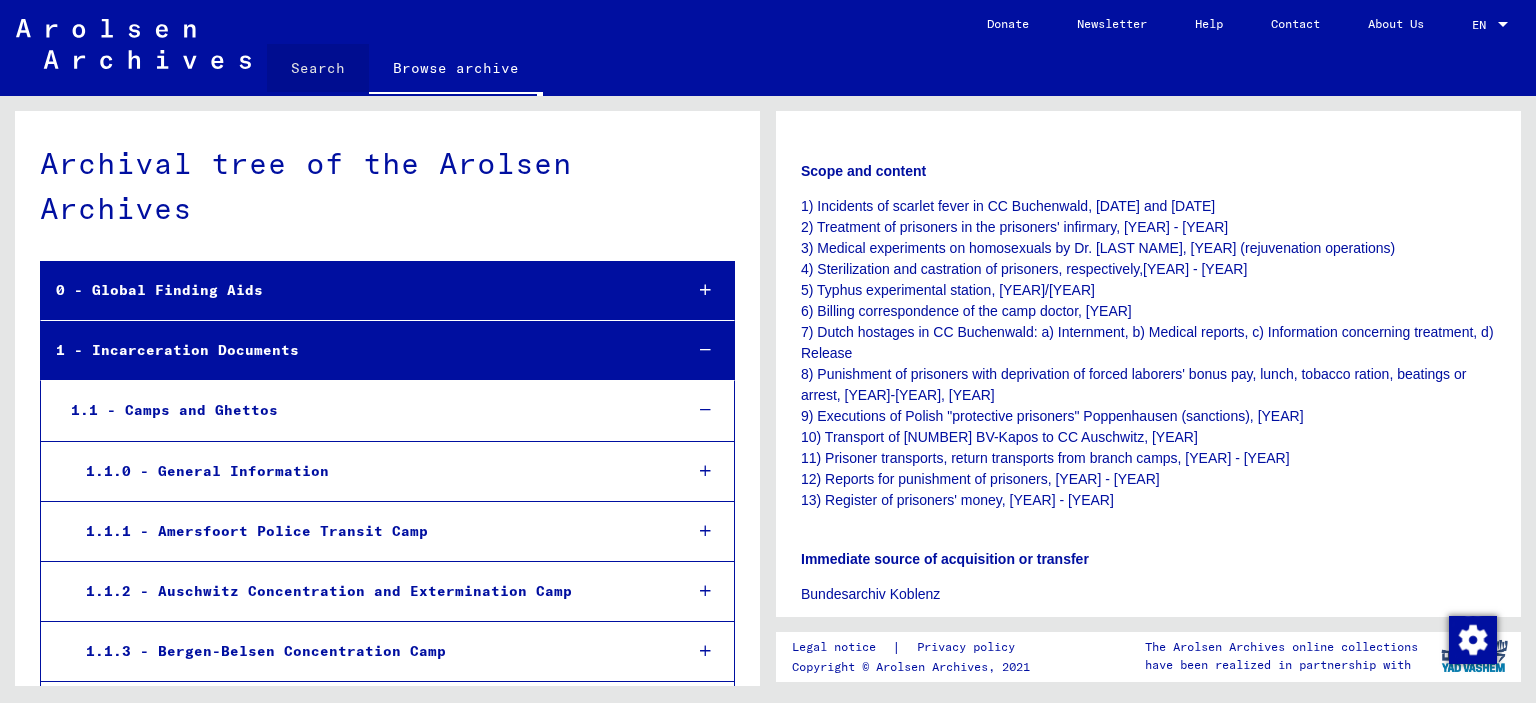 click on "Search" 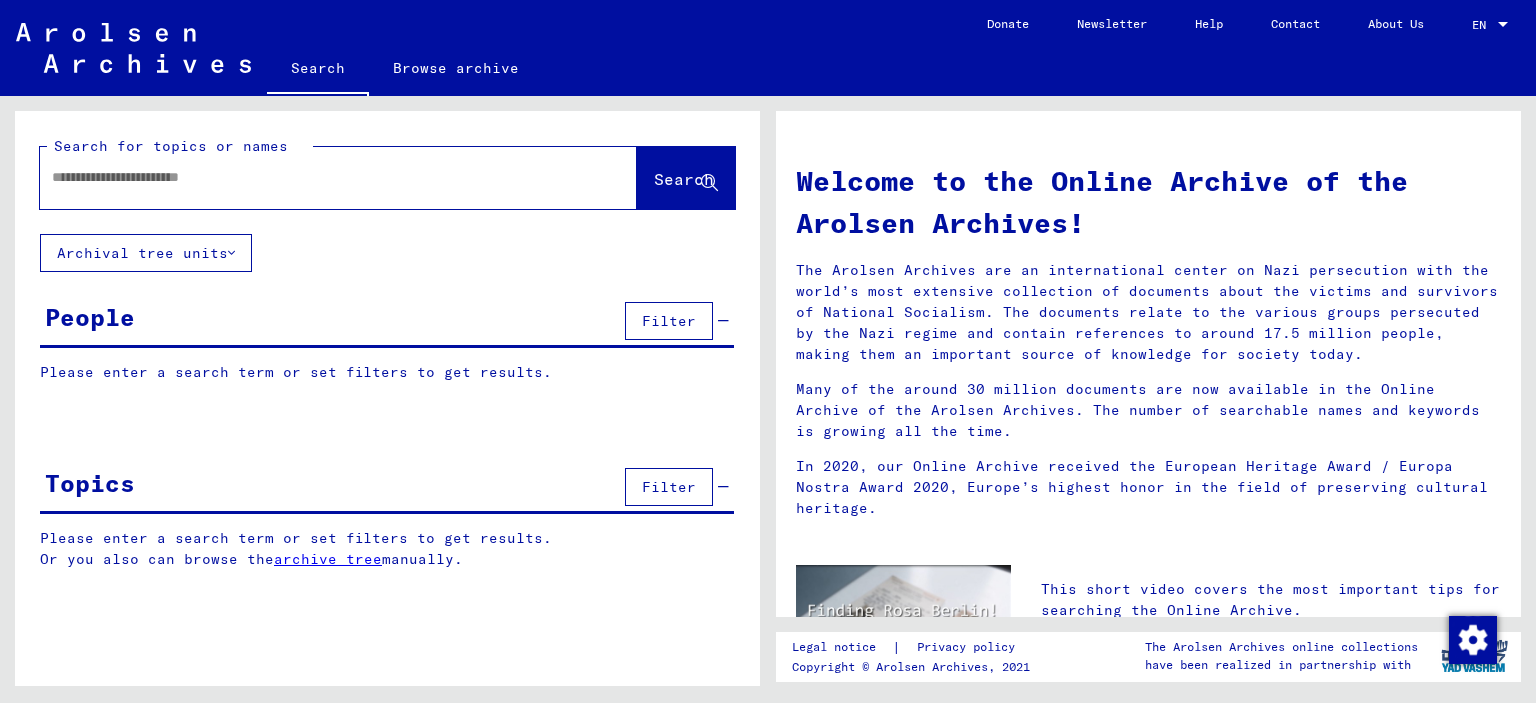 click on "People  Filter" at bounding box center (387, 322) 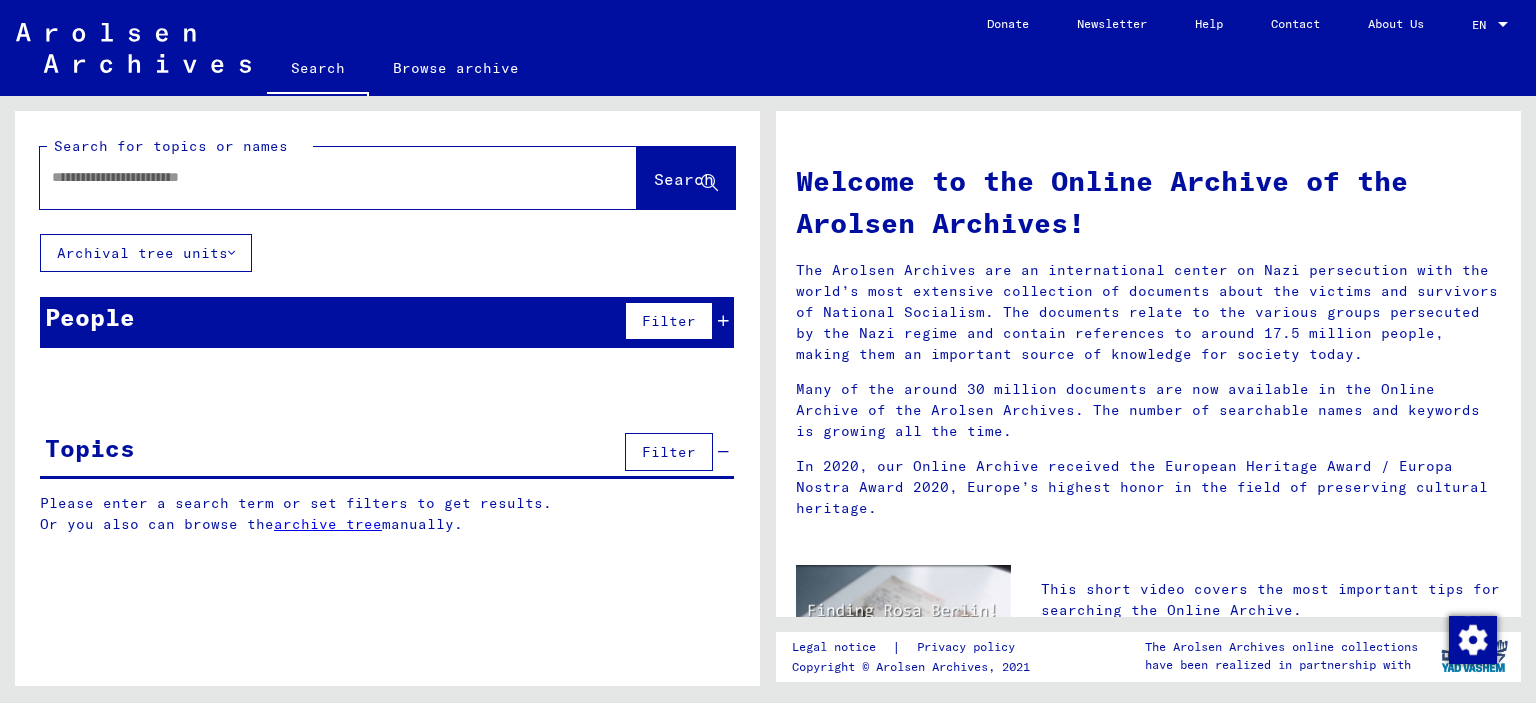 click on "People  Filter" at bounding box center [387, 322] 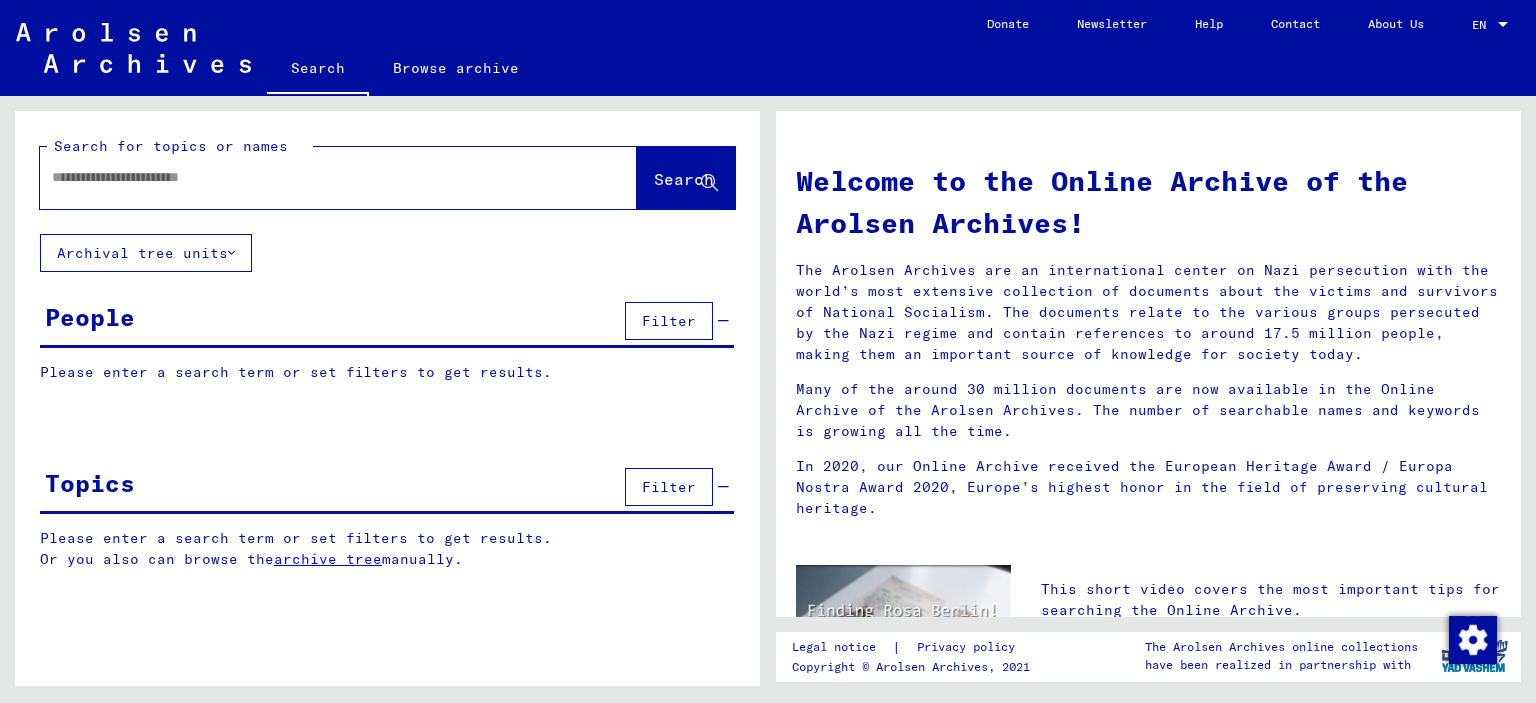 click on "Filter" at bounding box center (669, 321) 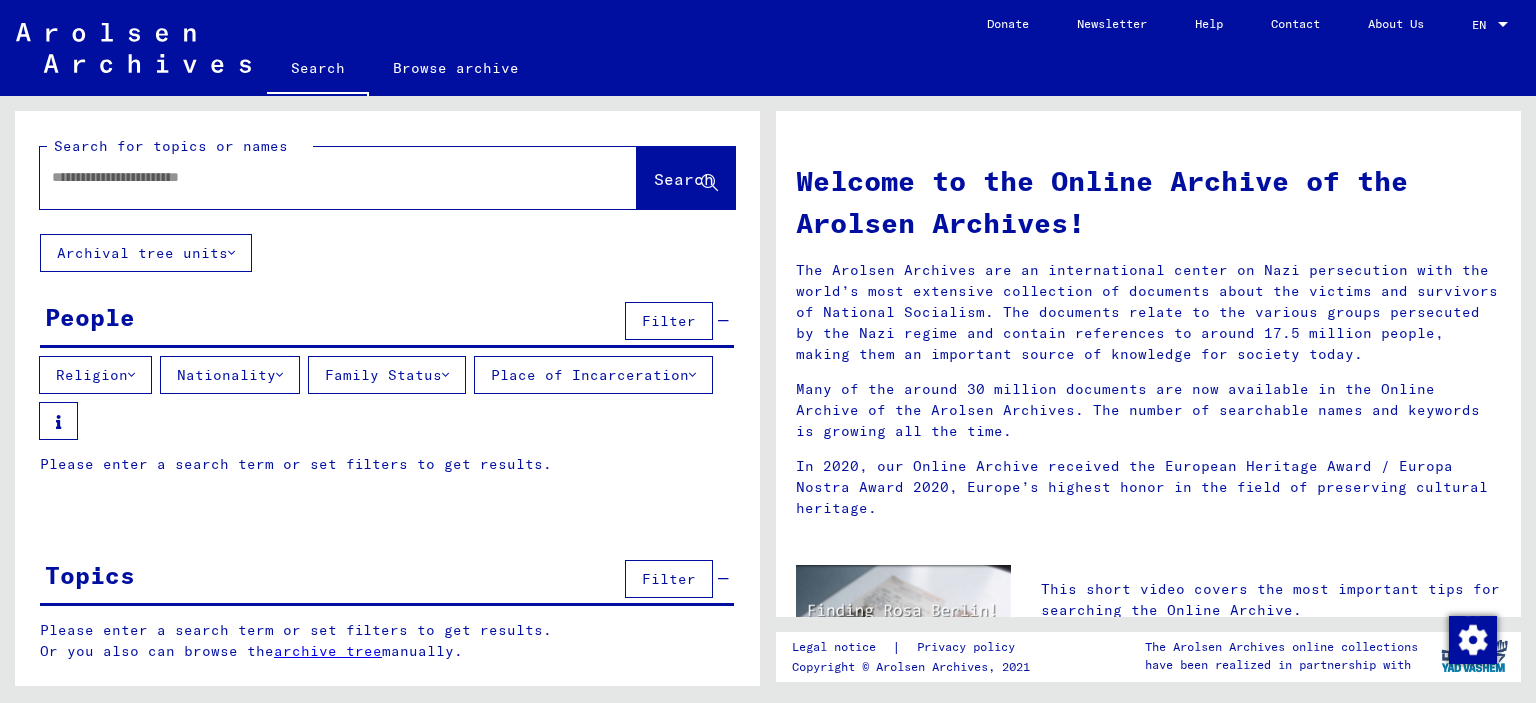 click at bounding box center [314, 177] 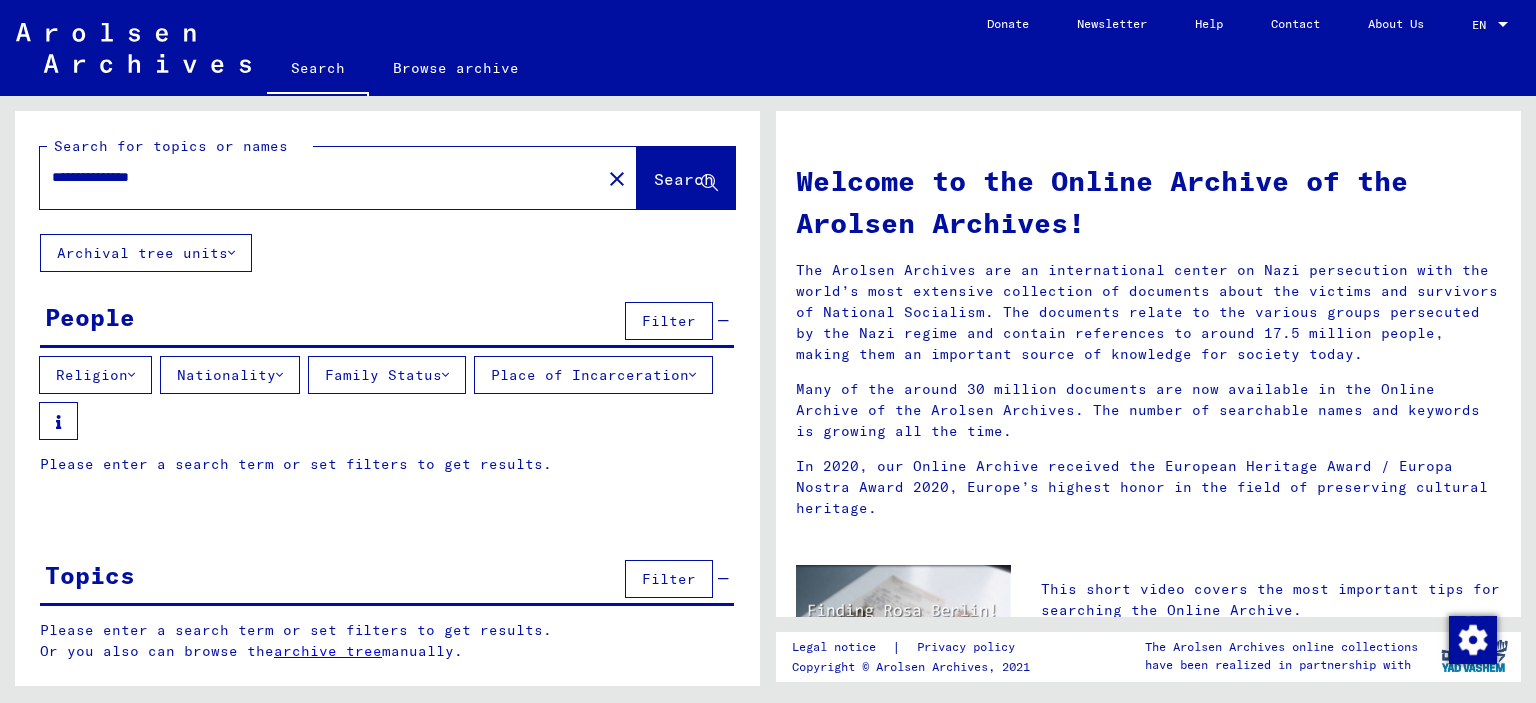 type on "**********" 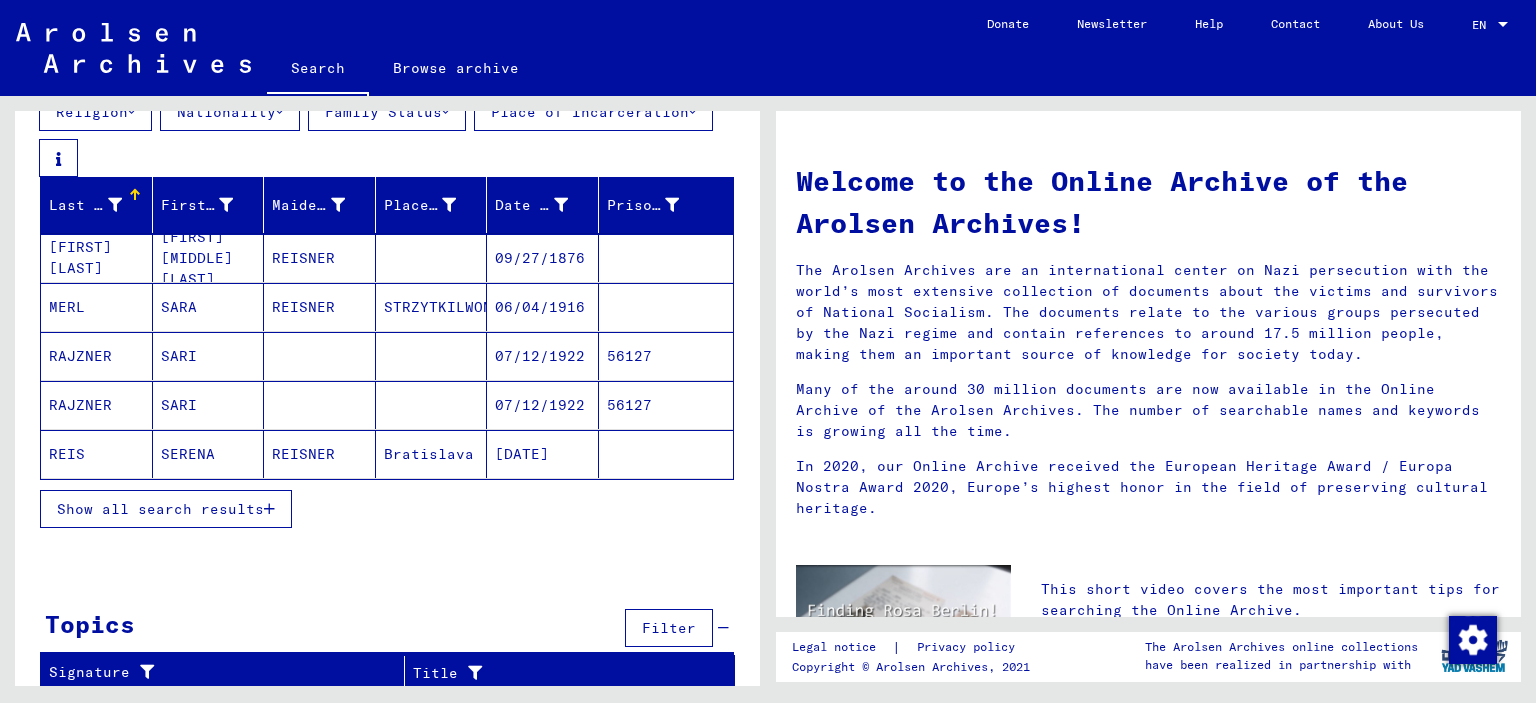 scroll, scrollTop: 271, scrollLeft: 0, axis: vertical 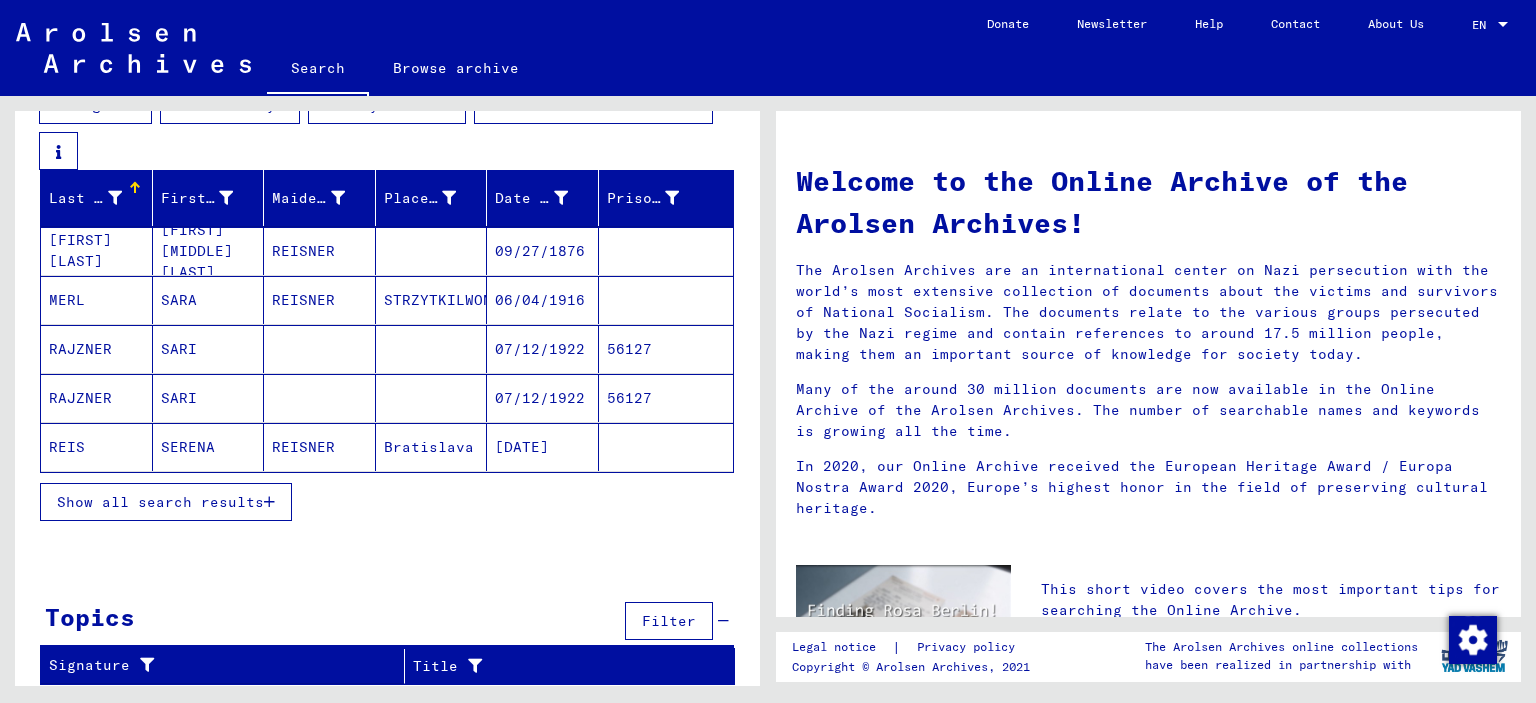 click on "Show all search results" at bounding box center [160, 502] 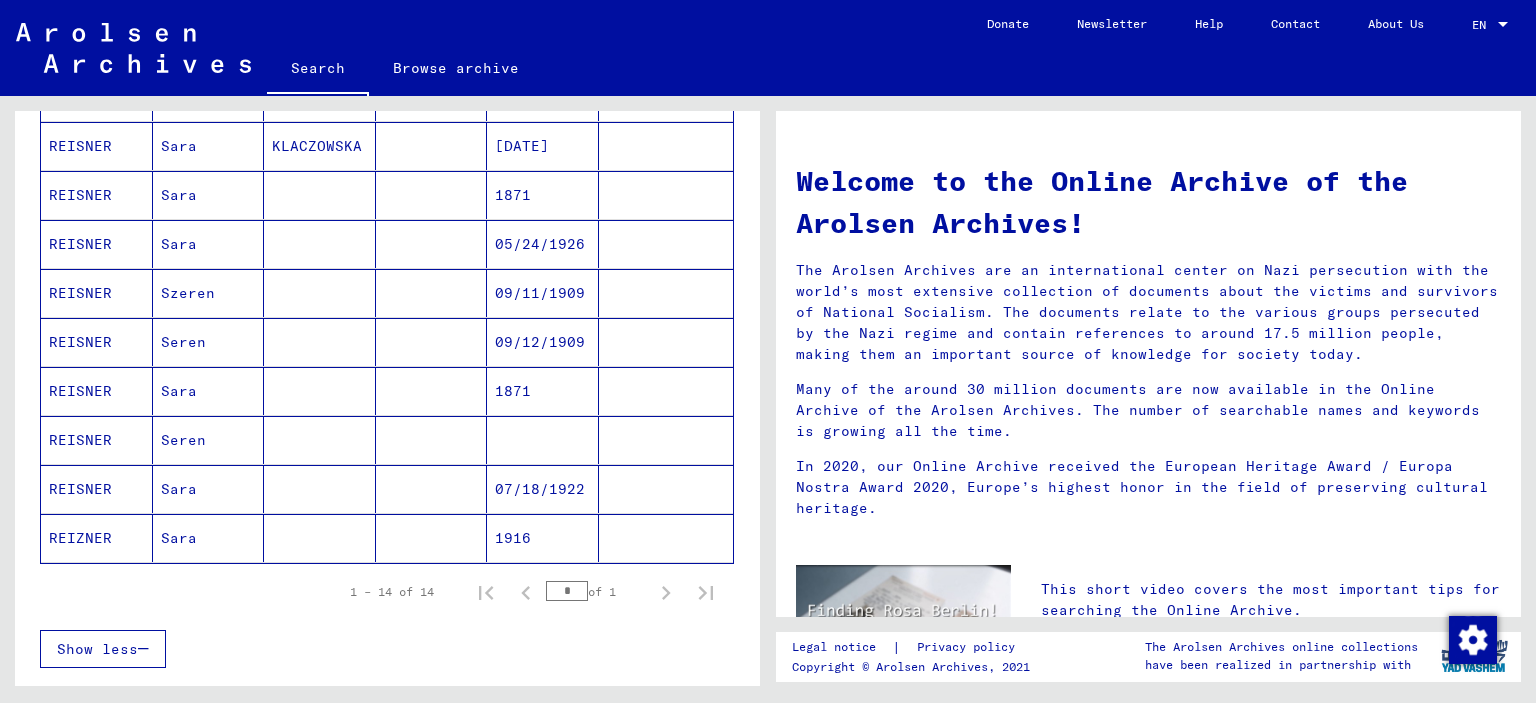 scroll, scrollTop: 628, scrollLeft: 0, axis: vertical 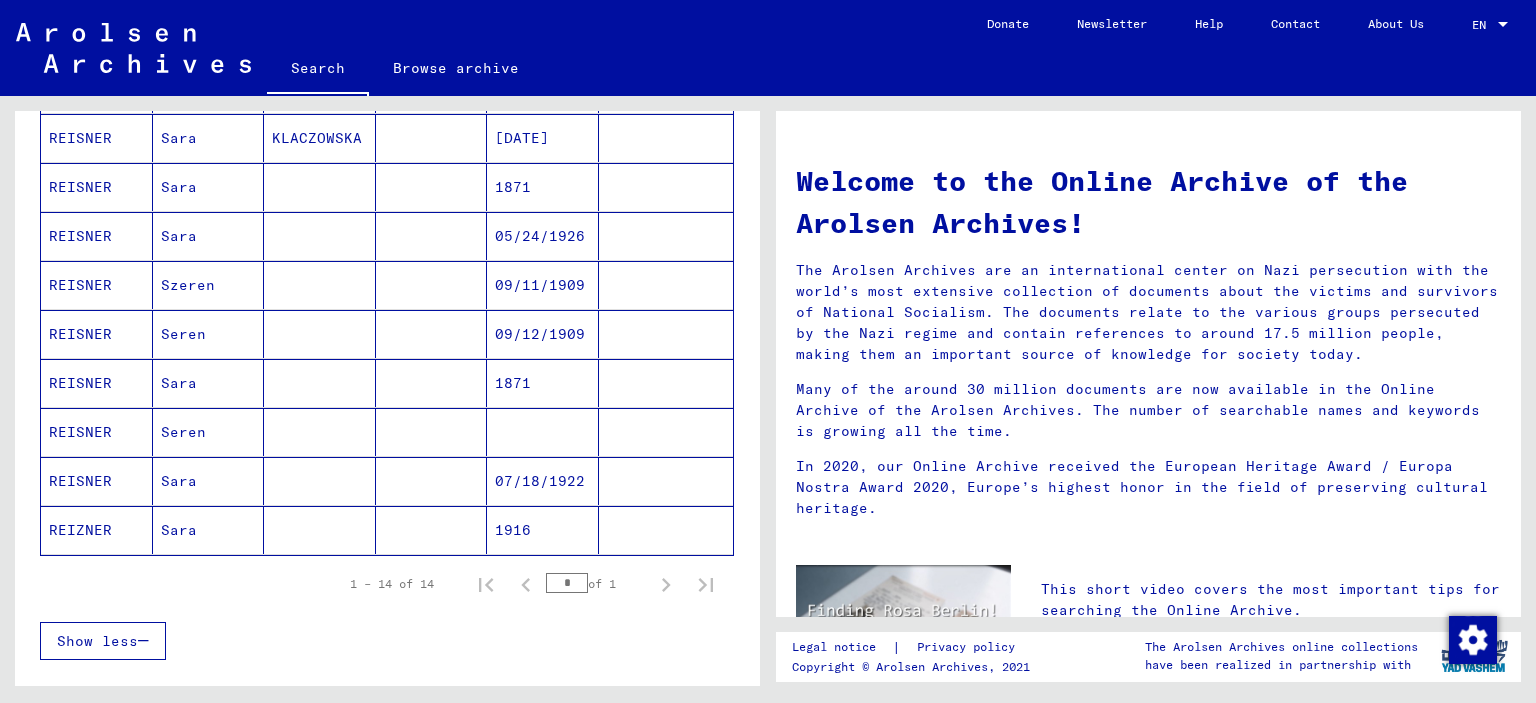click on "Welcome to the Online Archive of the Arolsen Archives!
The Arolsen Archives are an international center on Nazi persecution with the world’s most extensive collection of documents about the victims and survivors of National Socialism. The documents relate to the various groups persecuted by the Nazi regime and contain references to around 17.5 million people, making them an important source of knowledge for society today.
Many of the around 30 million documents are now available in the Online Archive of the Arolsen Archives. The number of searchable names and keywords is growing all the time.
In 2020, our Online Archive received the European Heritage Award / Europa Nostra Award 2020, Europe’s highest honor in the field of preserving cultural heritage." 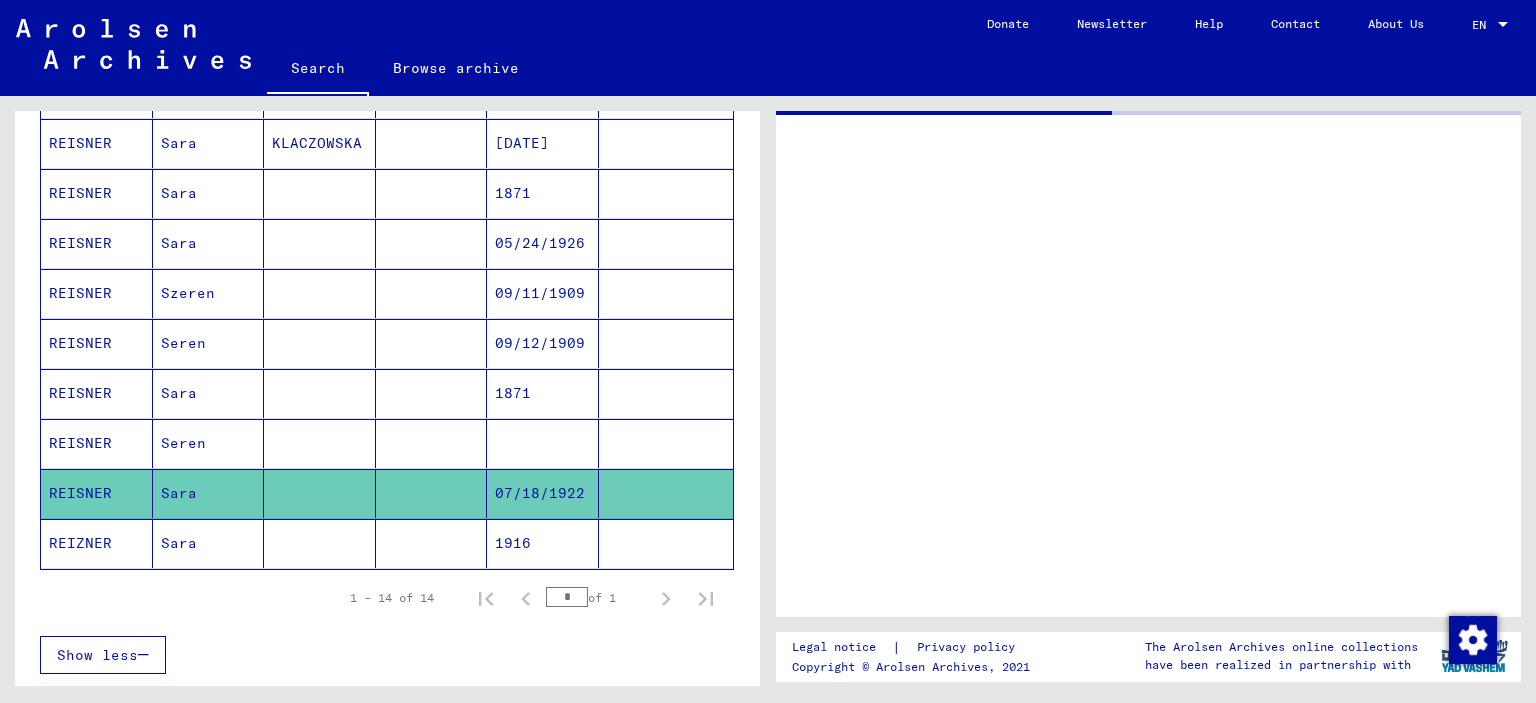 scroll, scrollTop: 632, scrollLeft: 0, axis: vertical 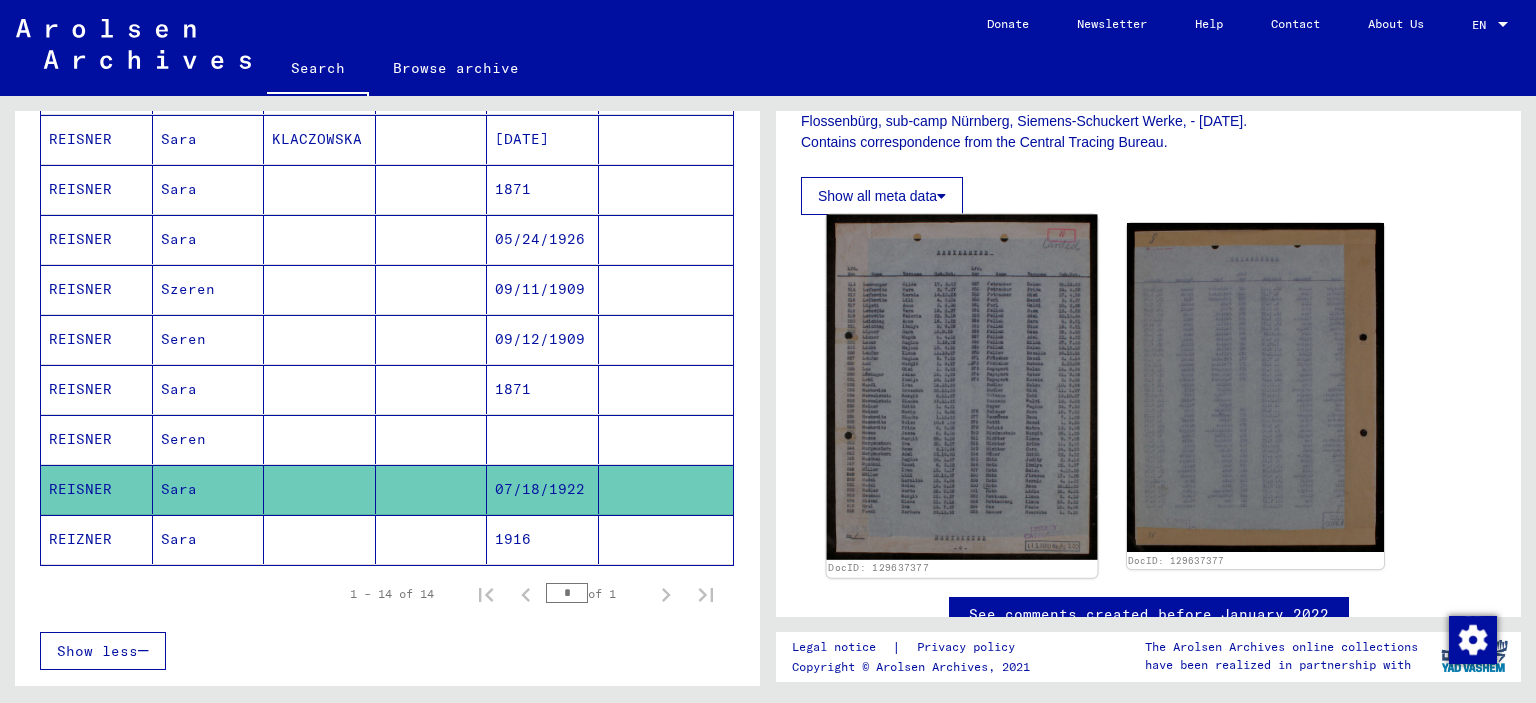 click 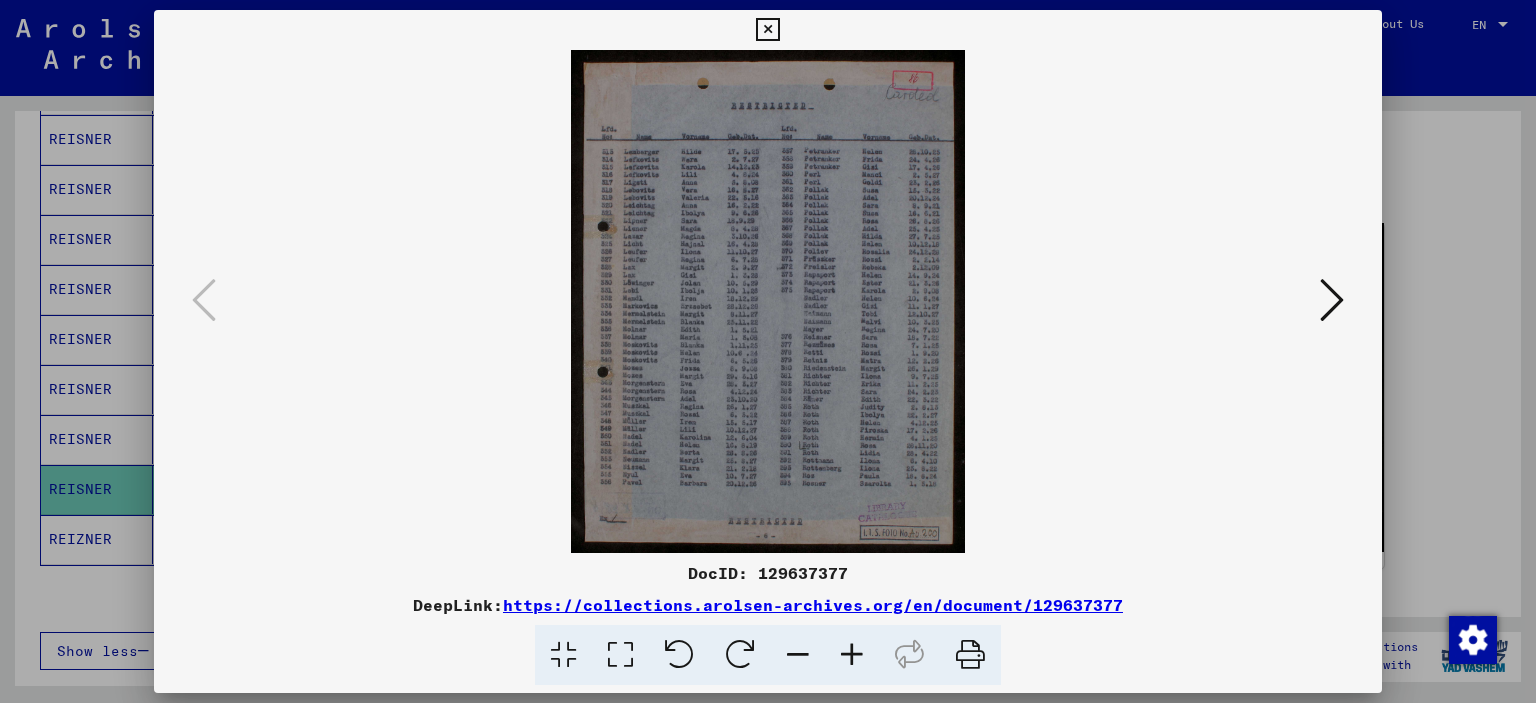 click at bounding box center (852, 655) 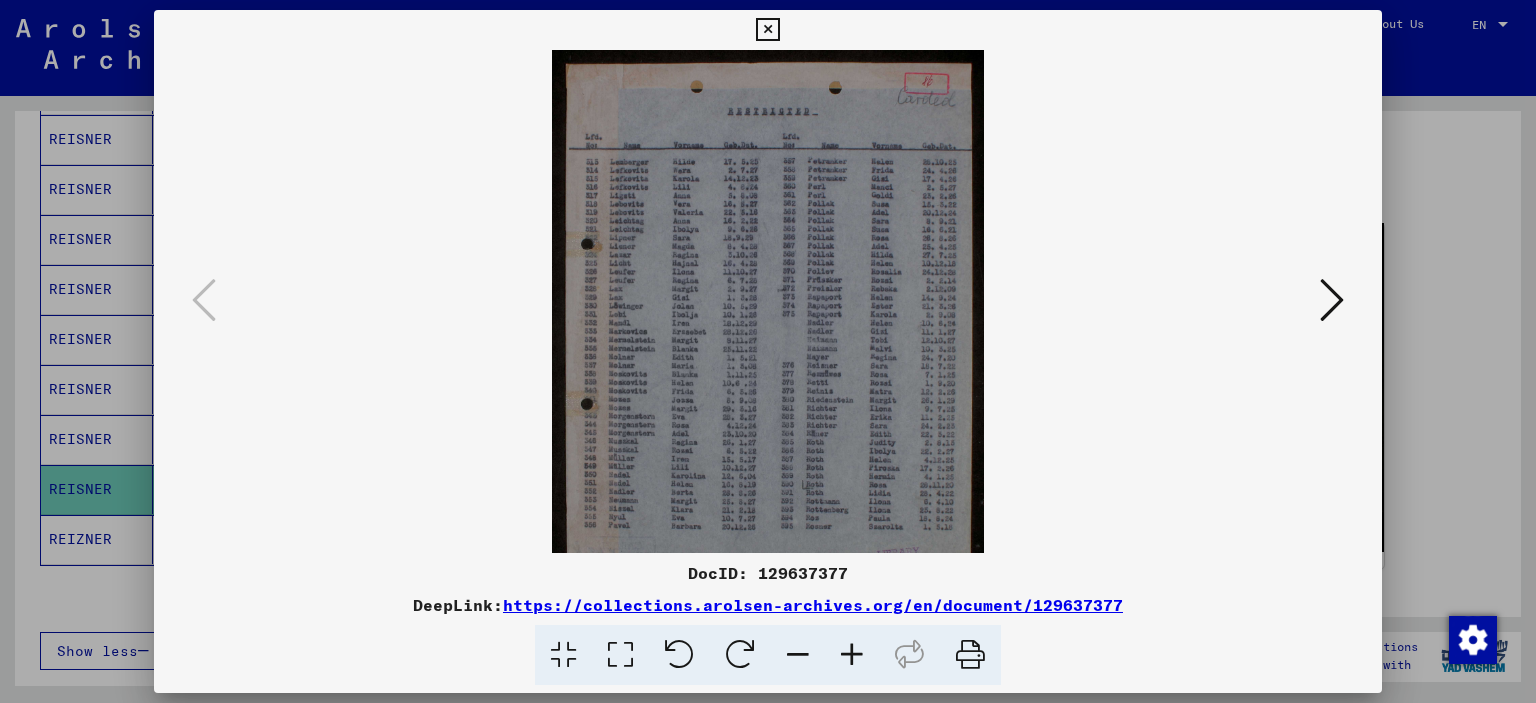 click at bounding box center [852, 655] 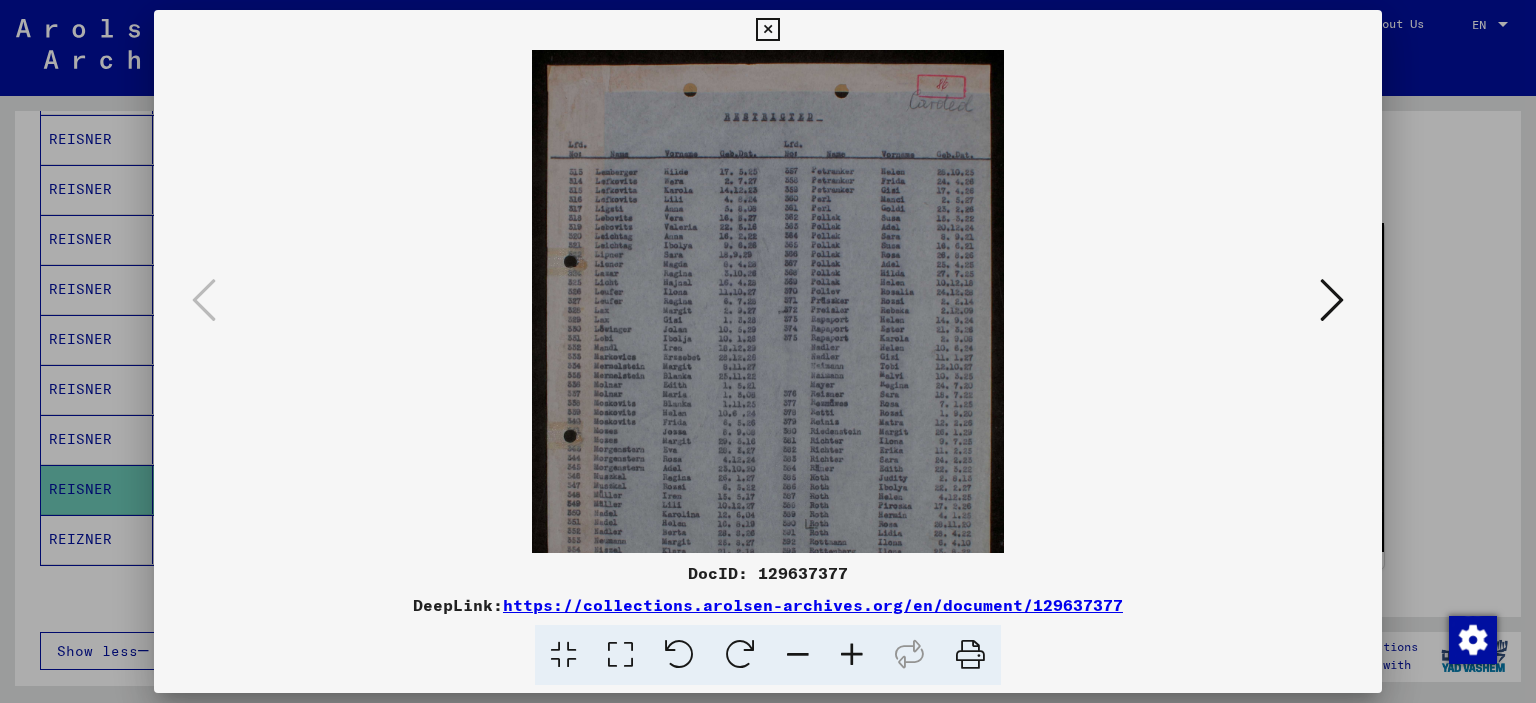 click at bounding box center [852, 655] 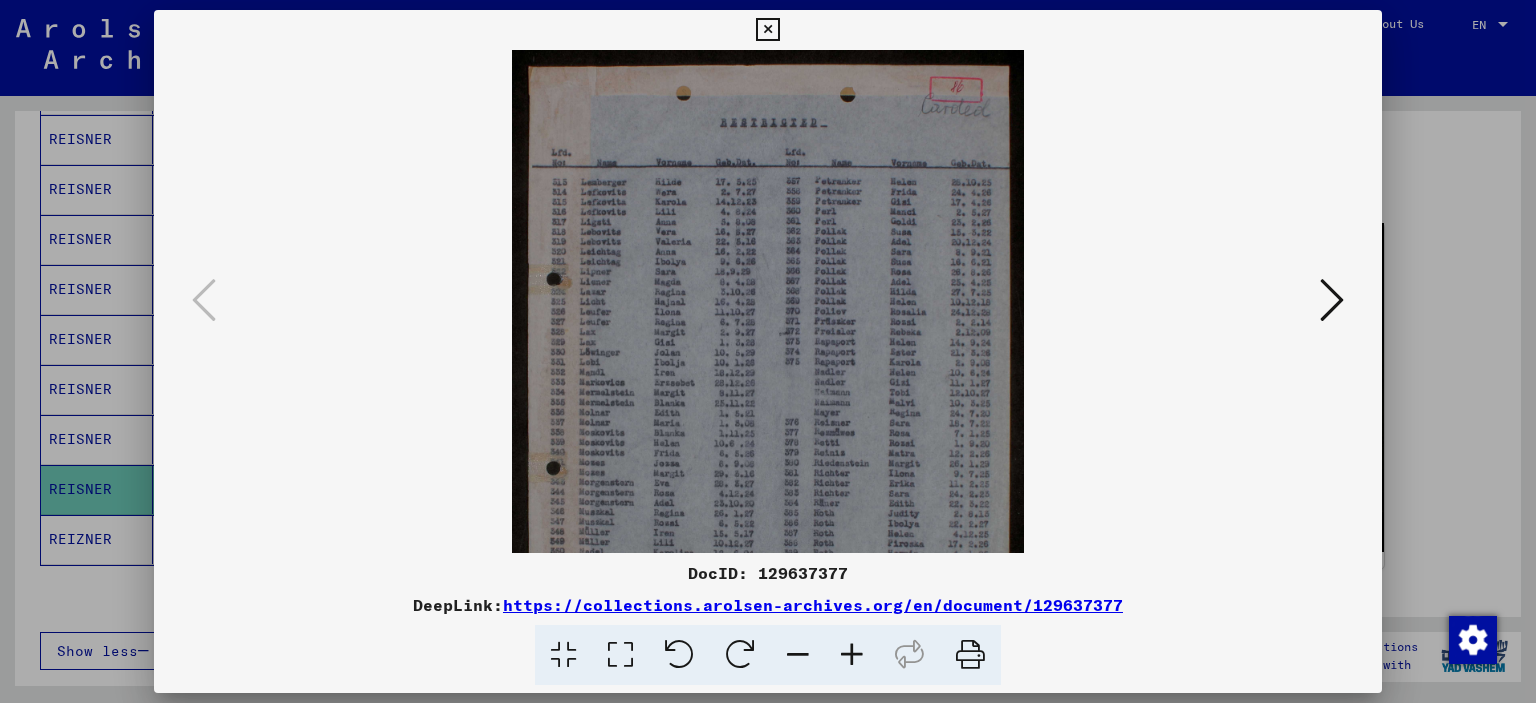 click at bounding box center [852, 655] 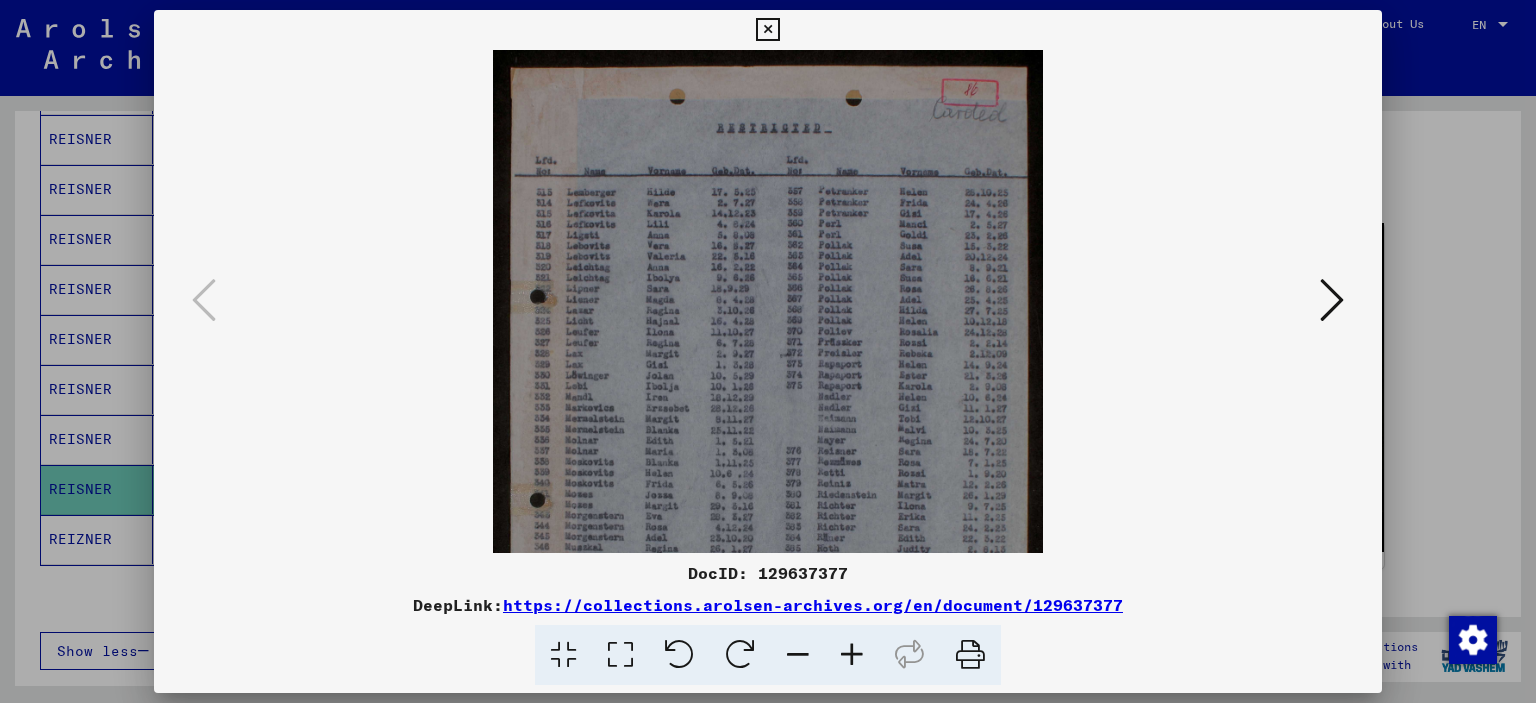 click at bounding box center (852, 655) 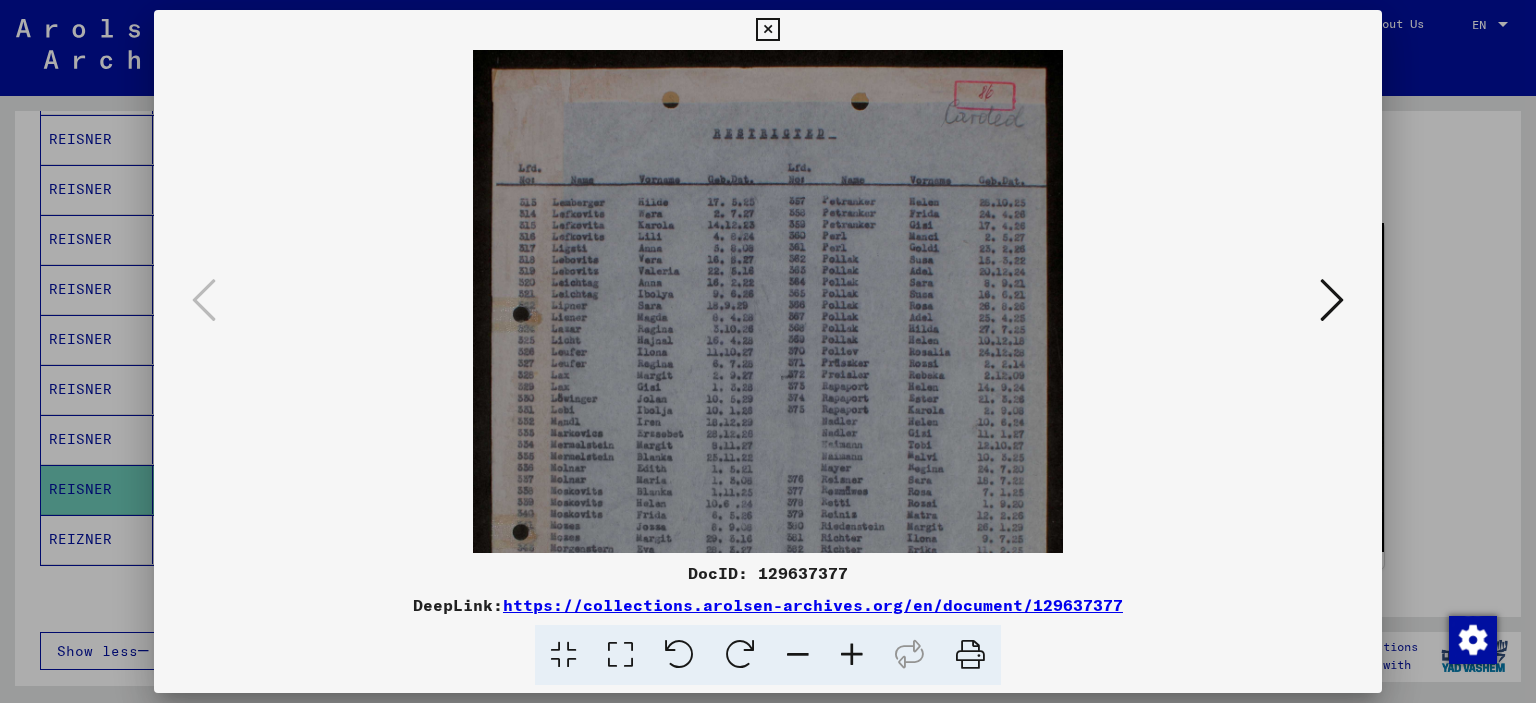 click at bounding box center (852, 655) 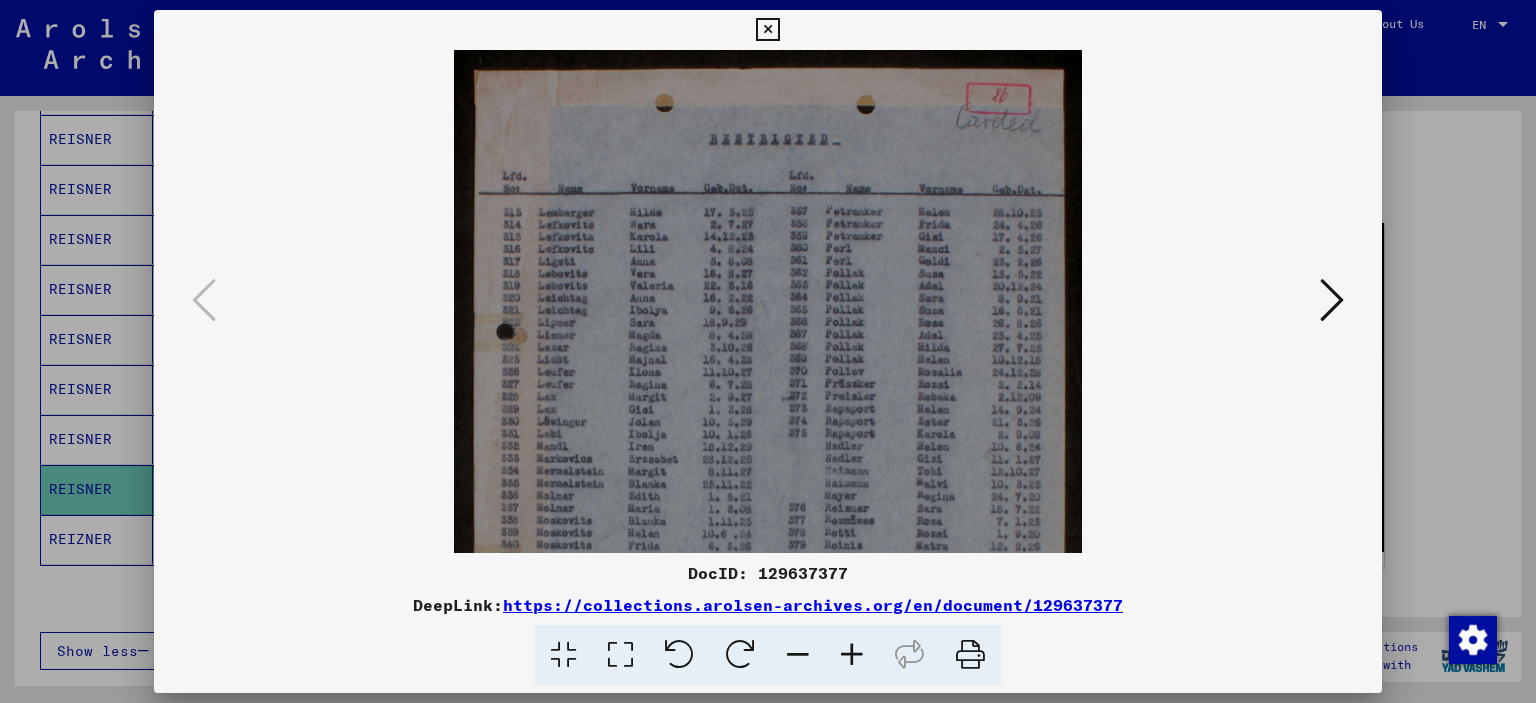 click at bounding box center (852, 655) 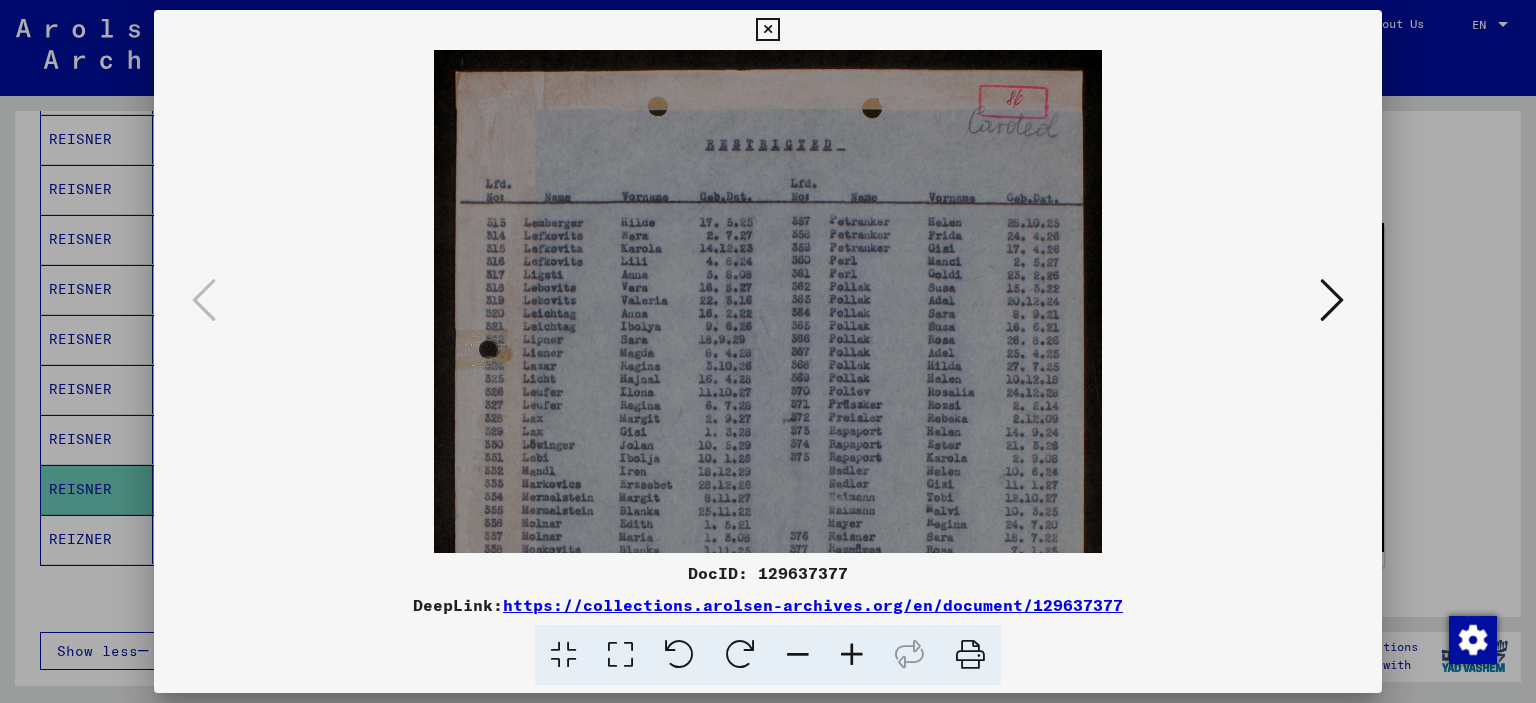 scroll, scrollTop: 131, scrollLeft: 0, axis: vertical 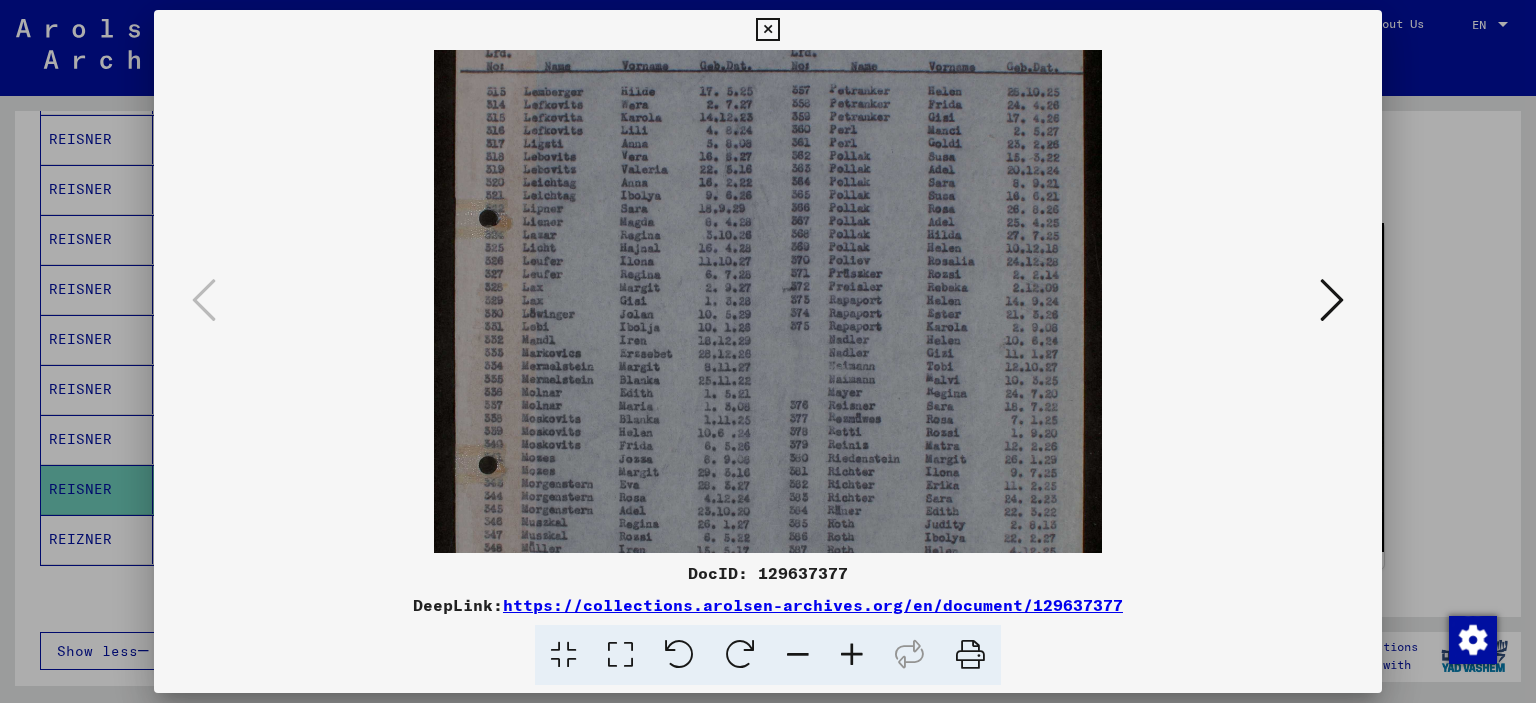 drag, startPoint x: 960, startPoint y: 382, endPoint x: 976, endPoint y: 251, distance: 131.97348 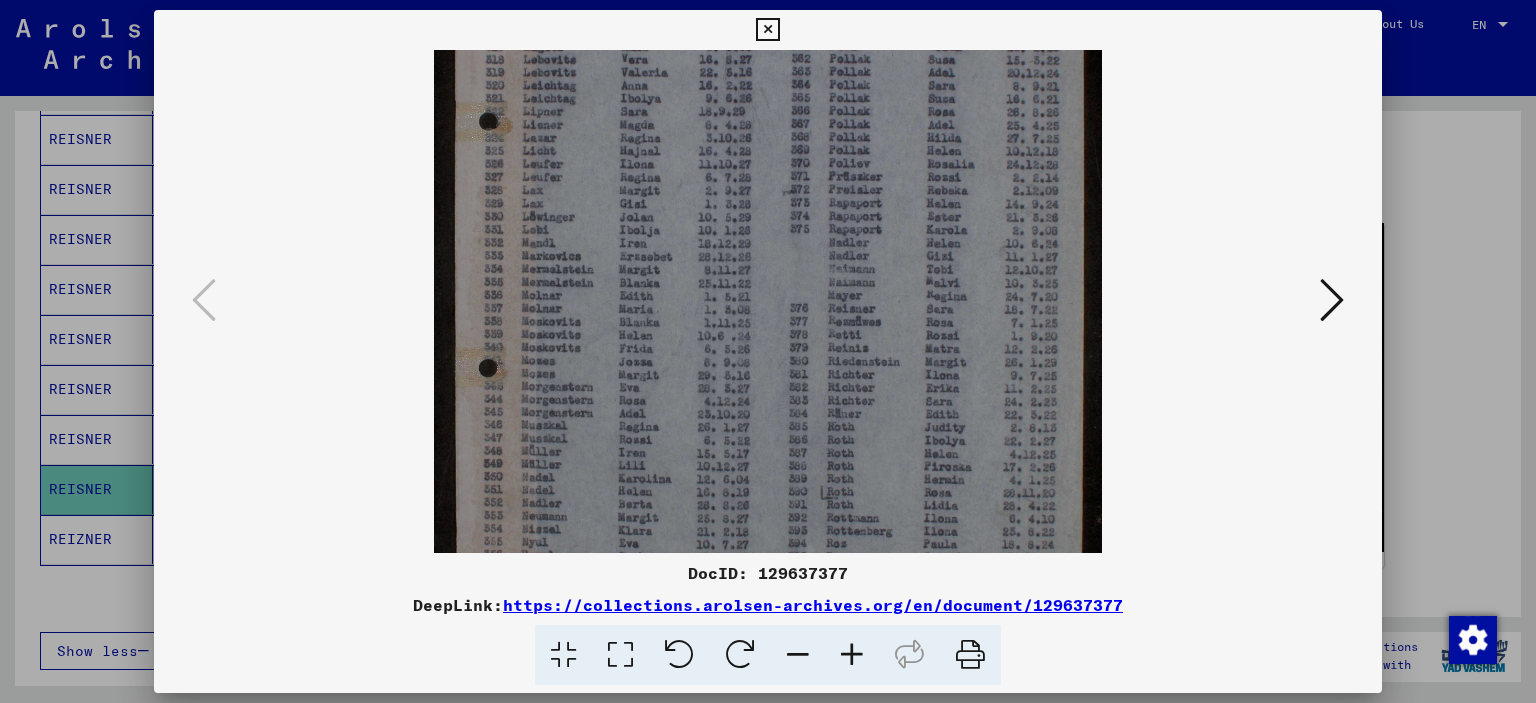 drag, startPoint x: 907, startPoint y: 310, endPoint x: 935, endPoint y: 315, distance: 28.442924 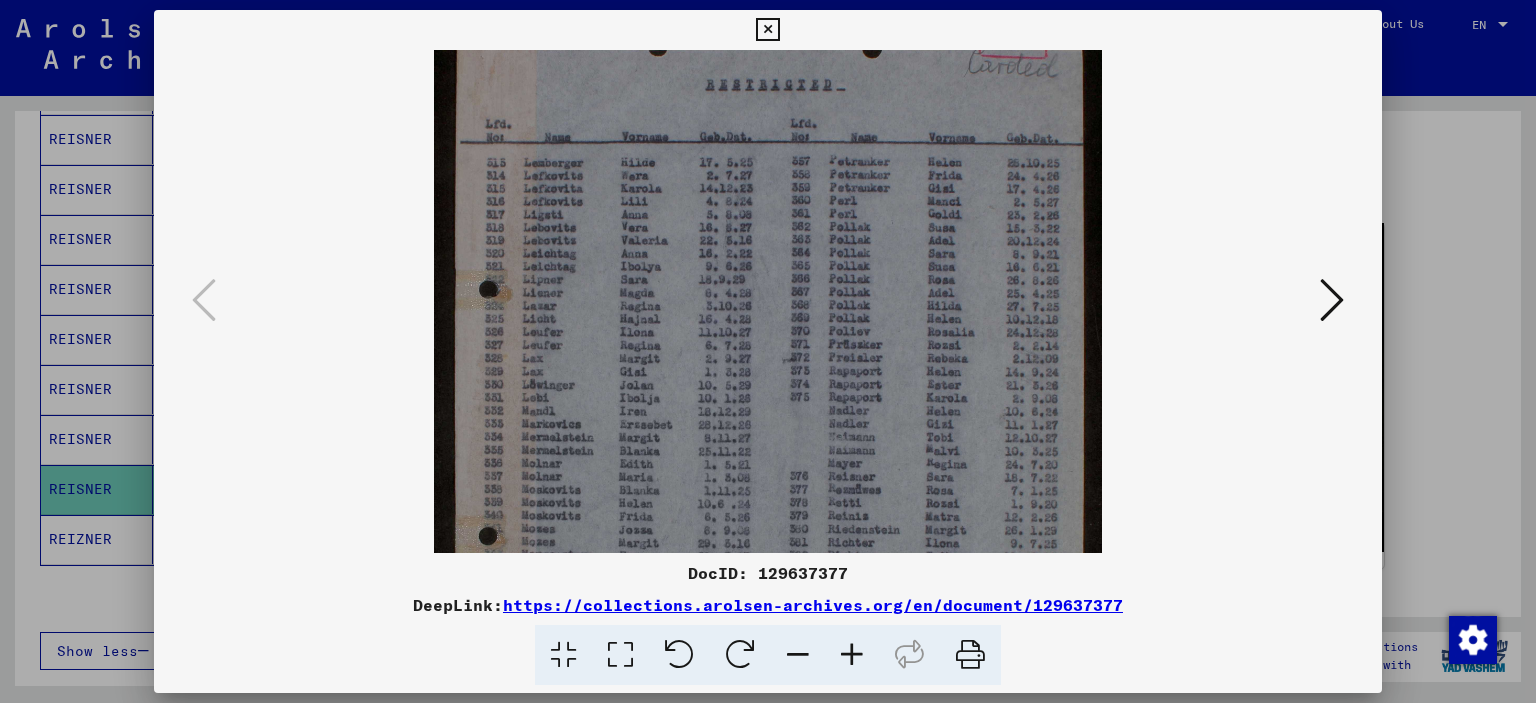 drag, startPoint x: 898, startPoint y: 199, endPoint x: 900, endPoint y: 371, distance: 172.01163 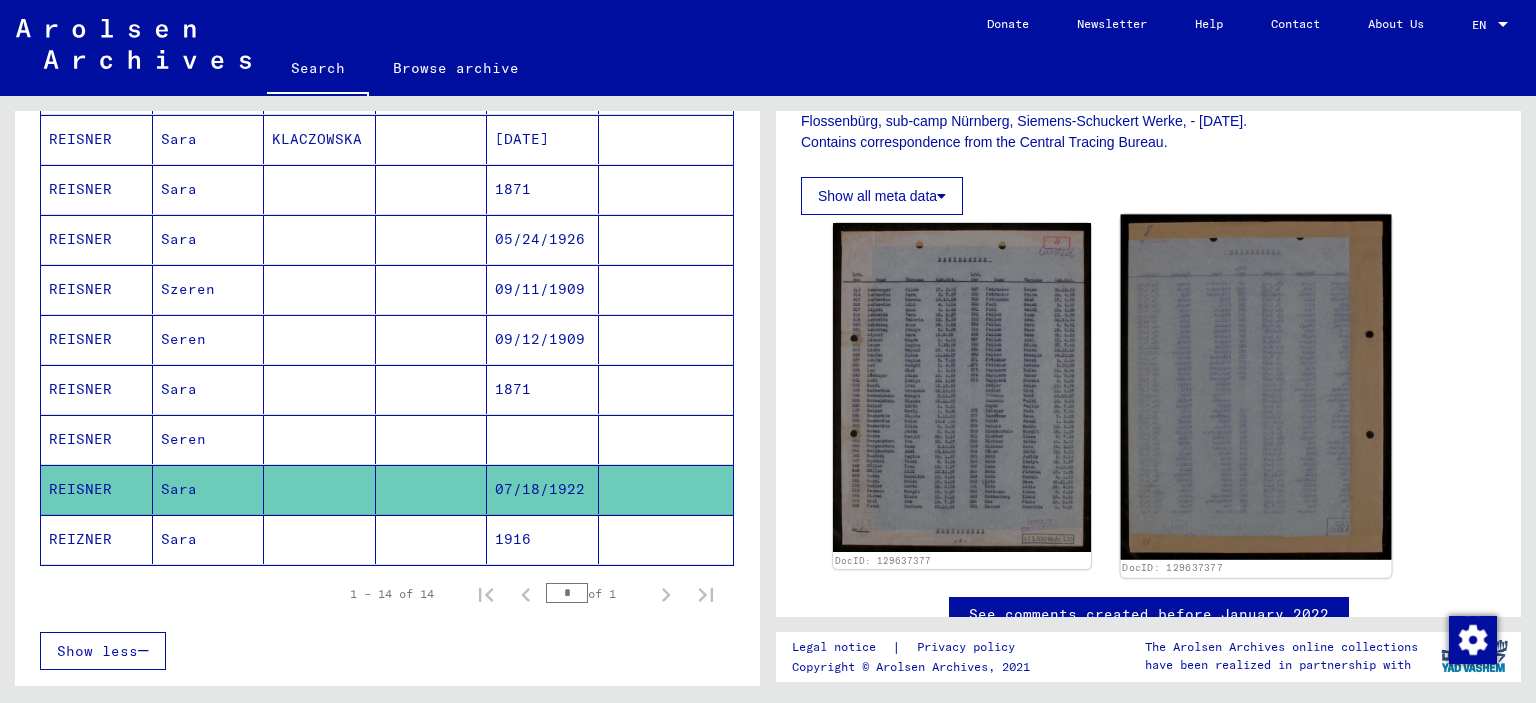 click 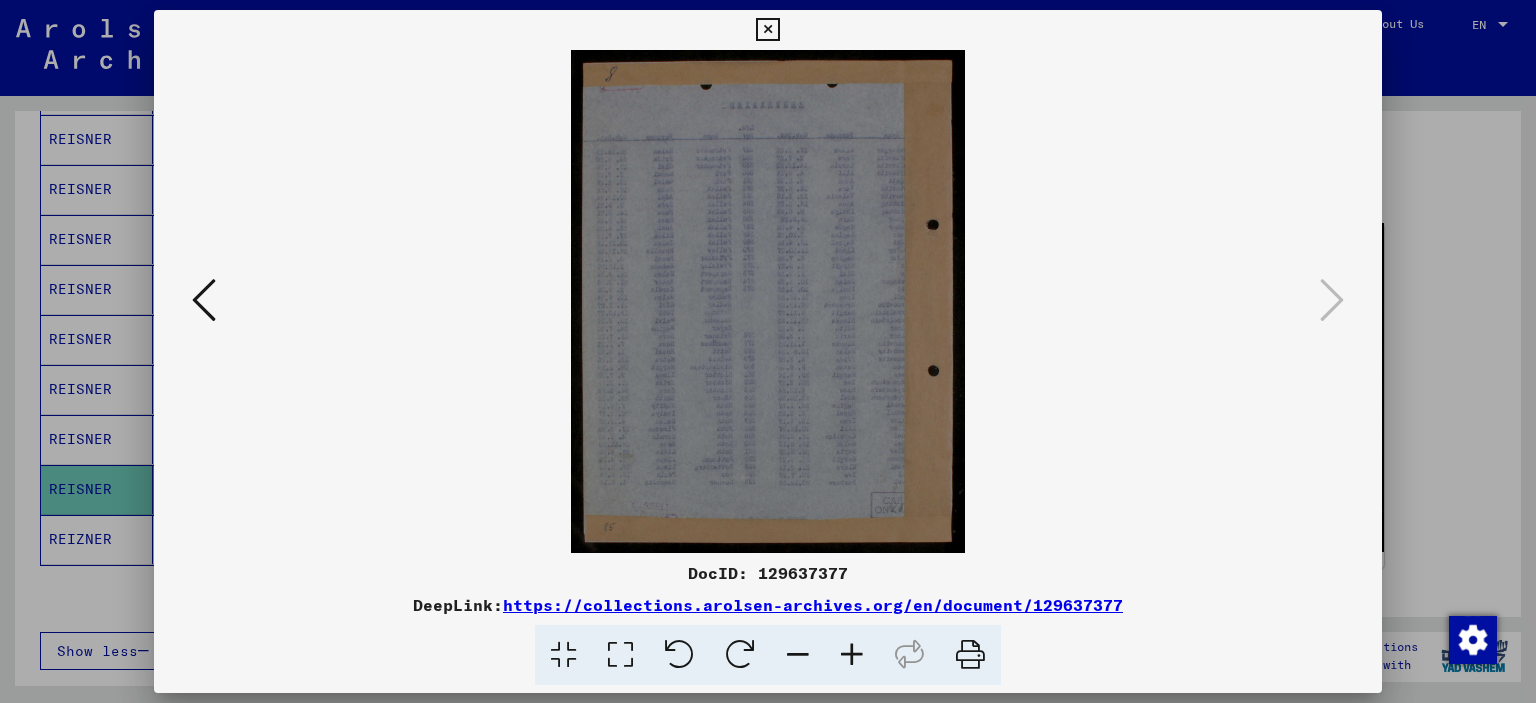type 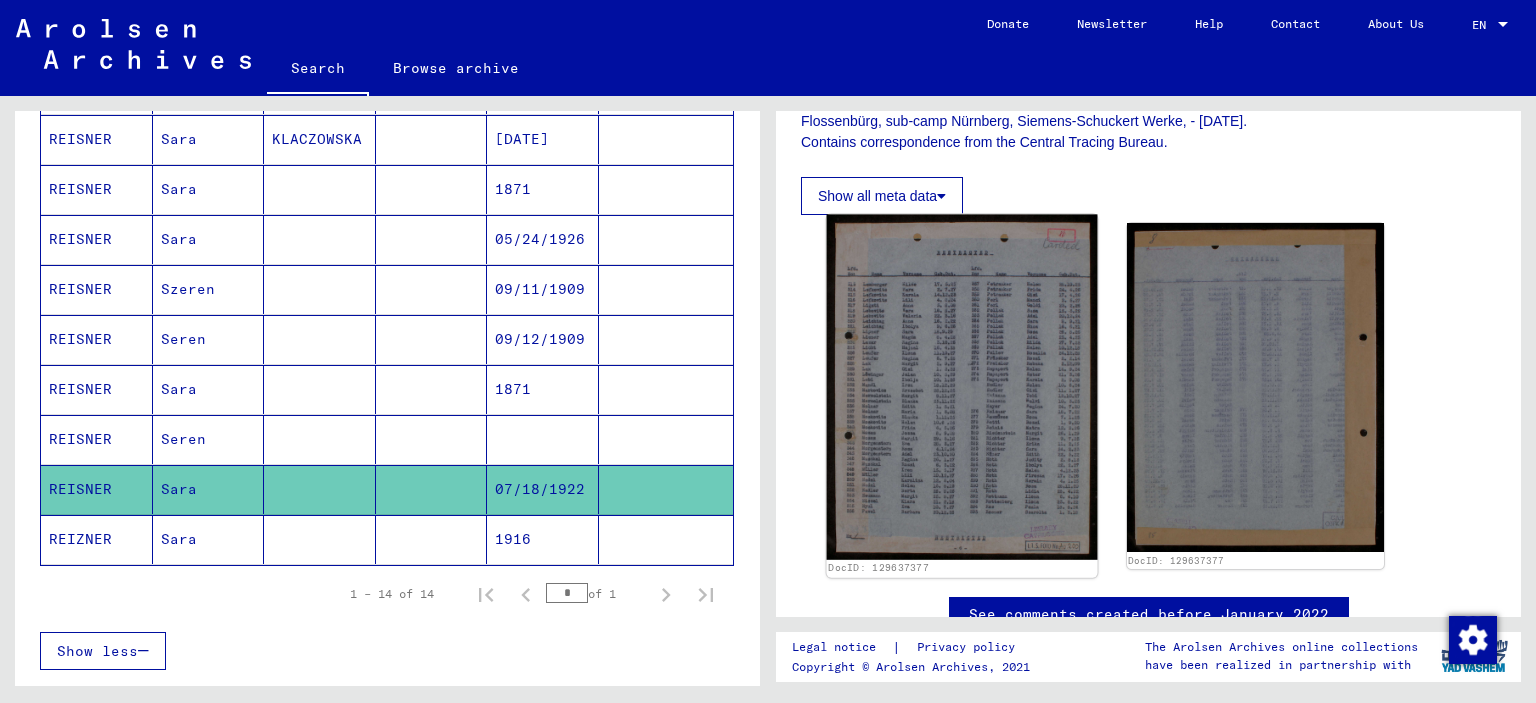 click 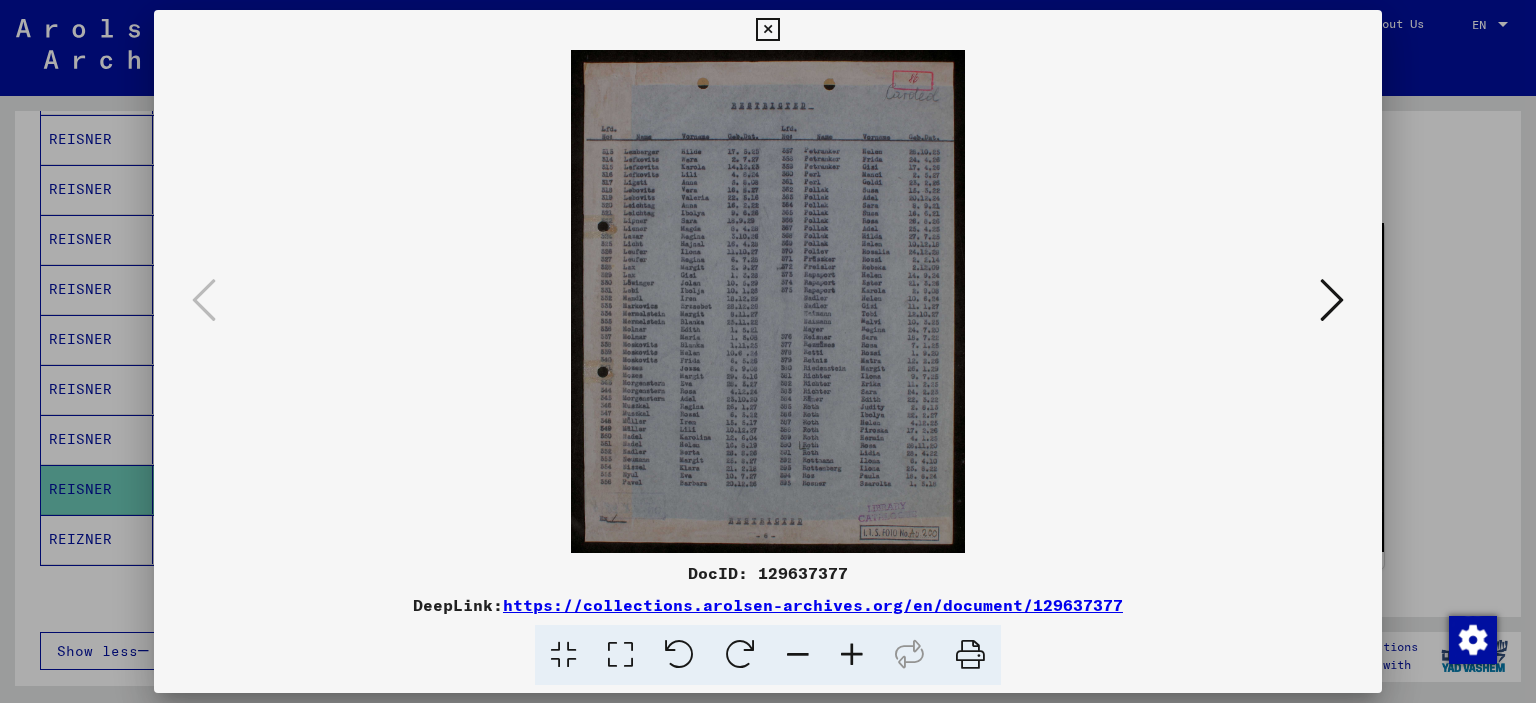 click at bounding box center (852, 655) 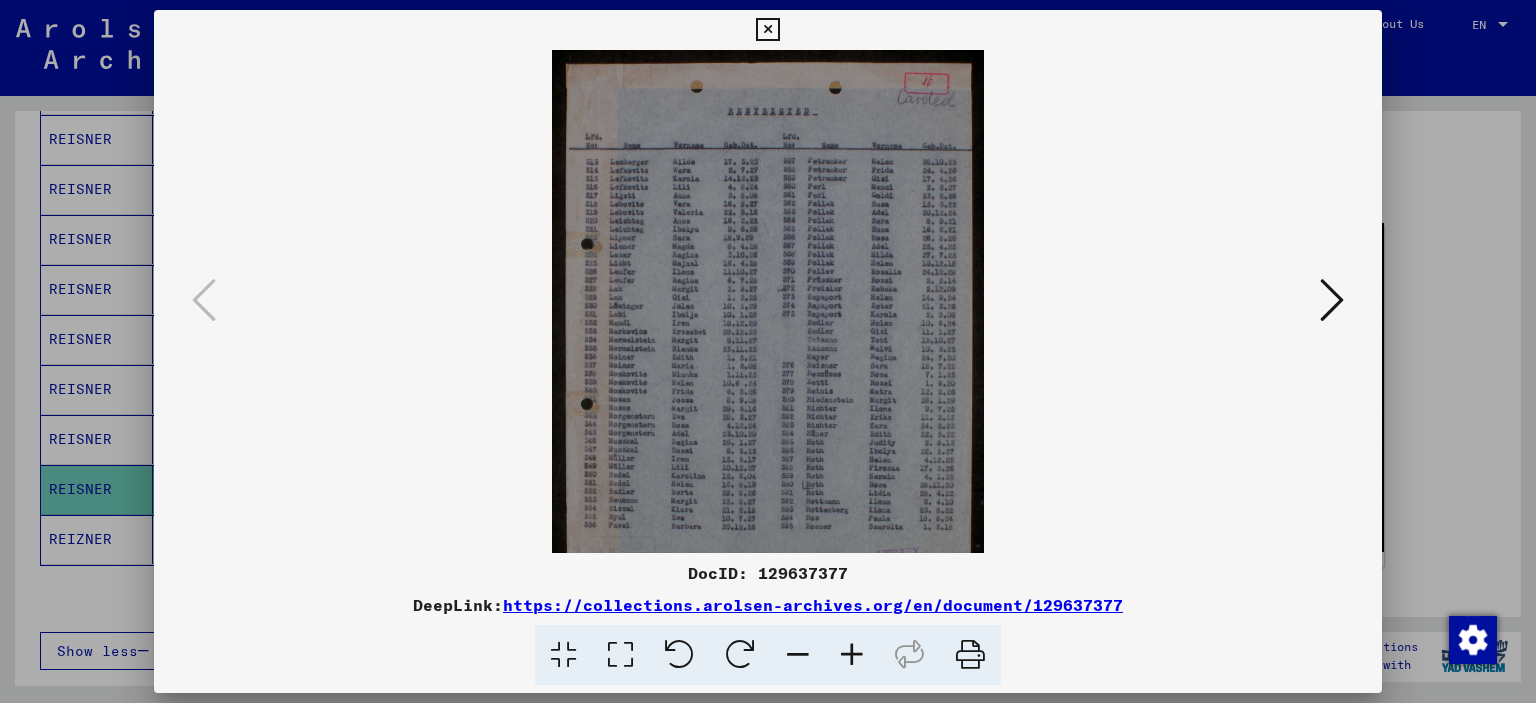 click at bounding box center [852, 655] 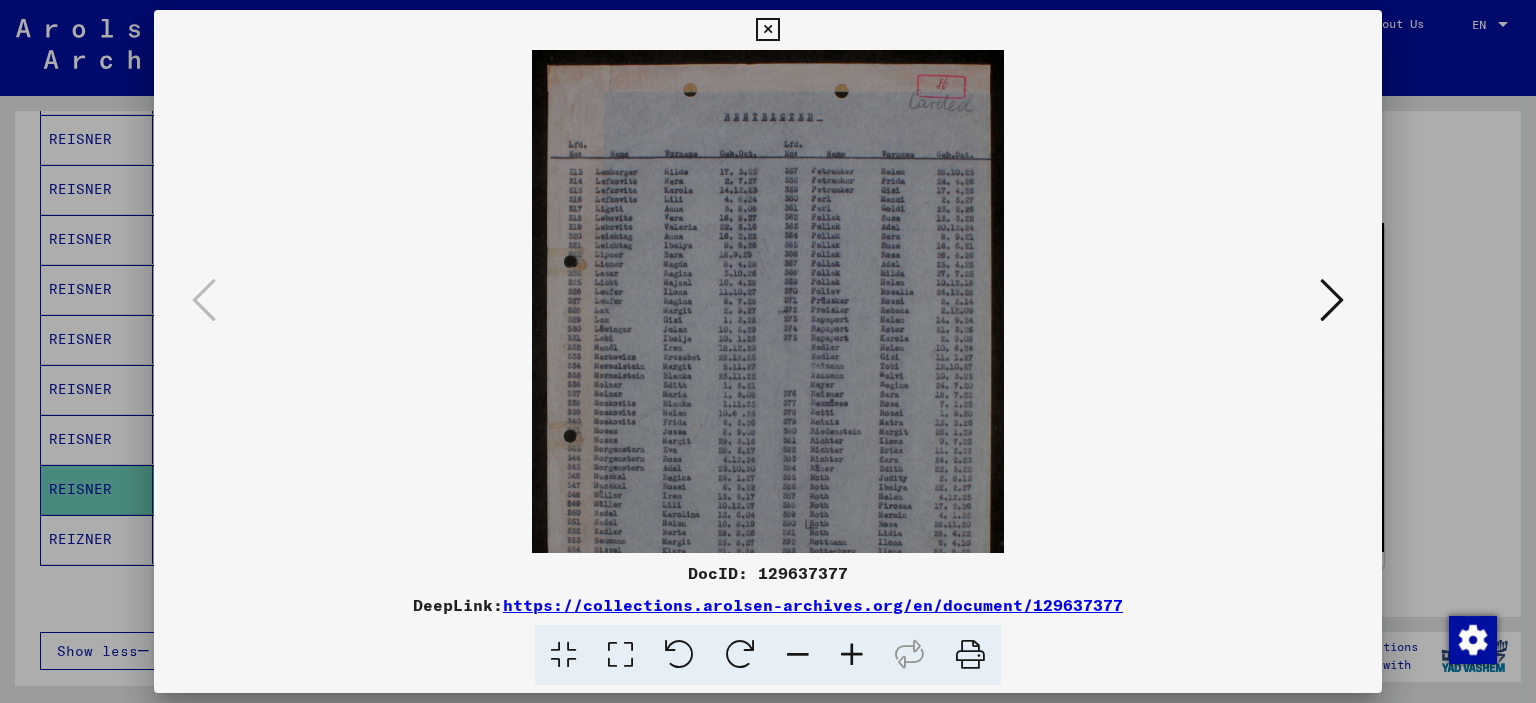 click at bounding box center (852, 655) 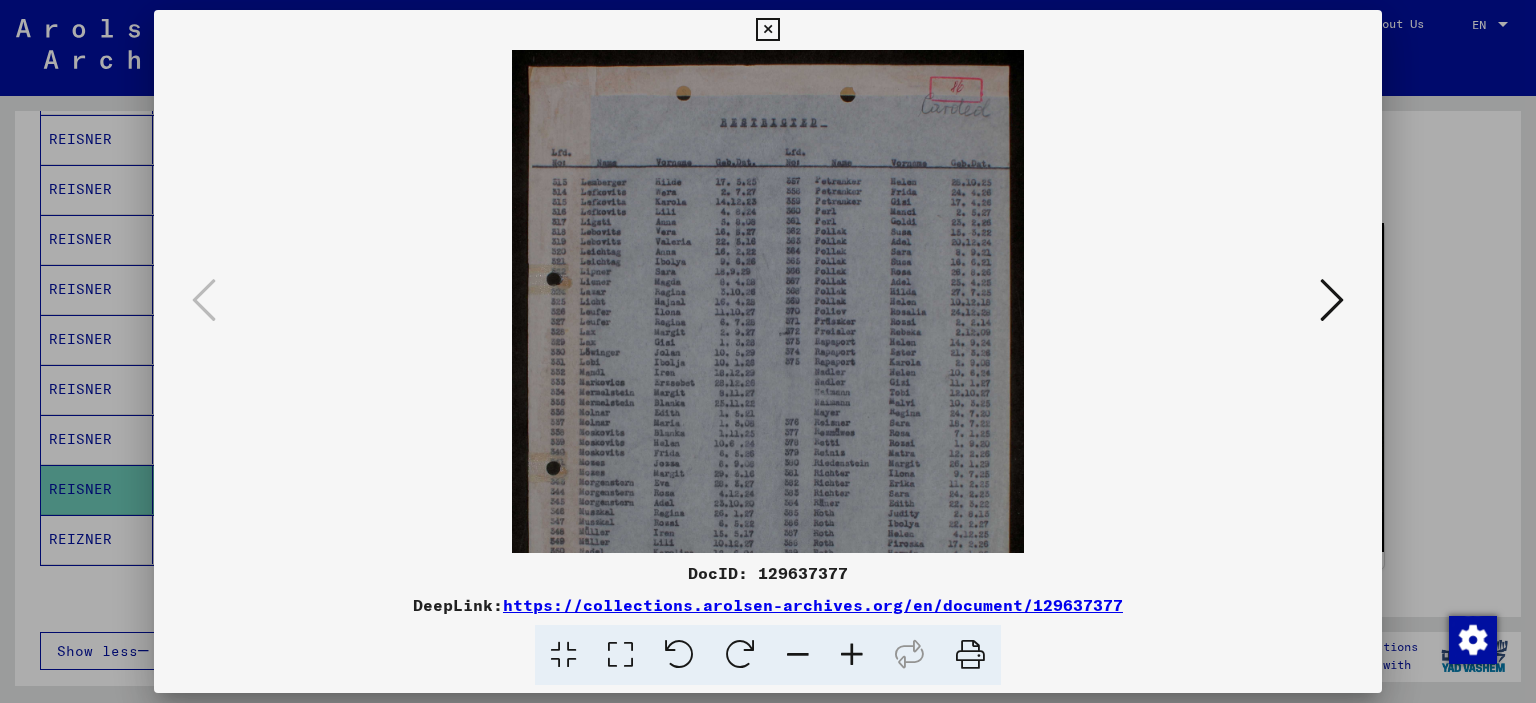 click at bounding box center [852, 655] 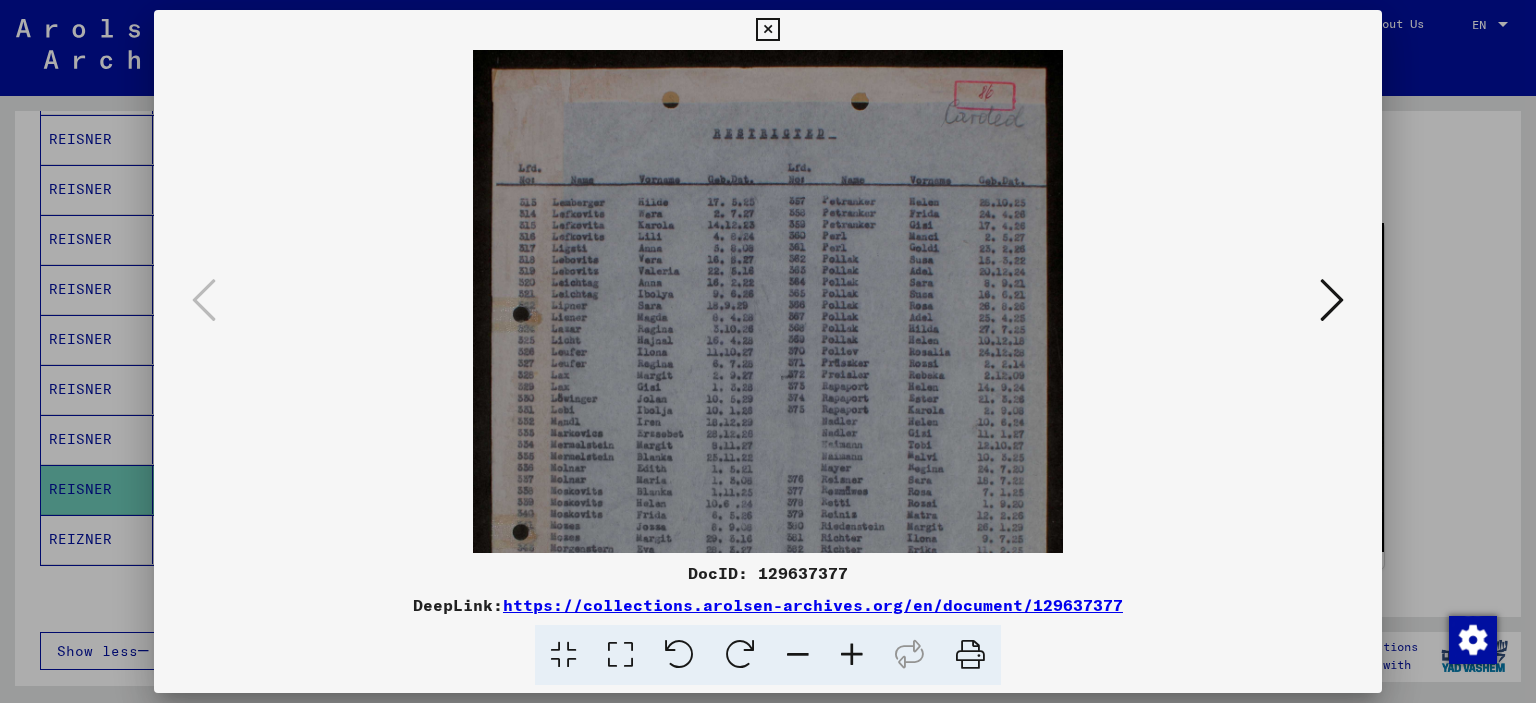 click at bounding box center [852, 655] 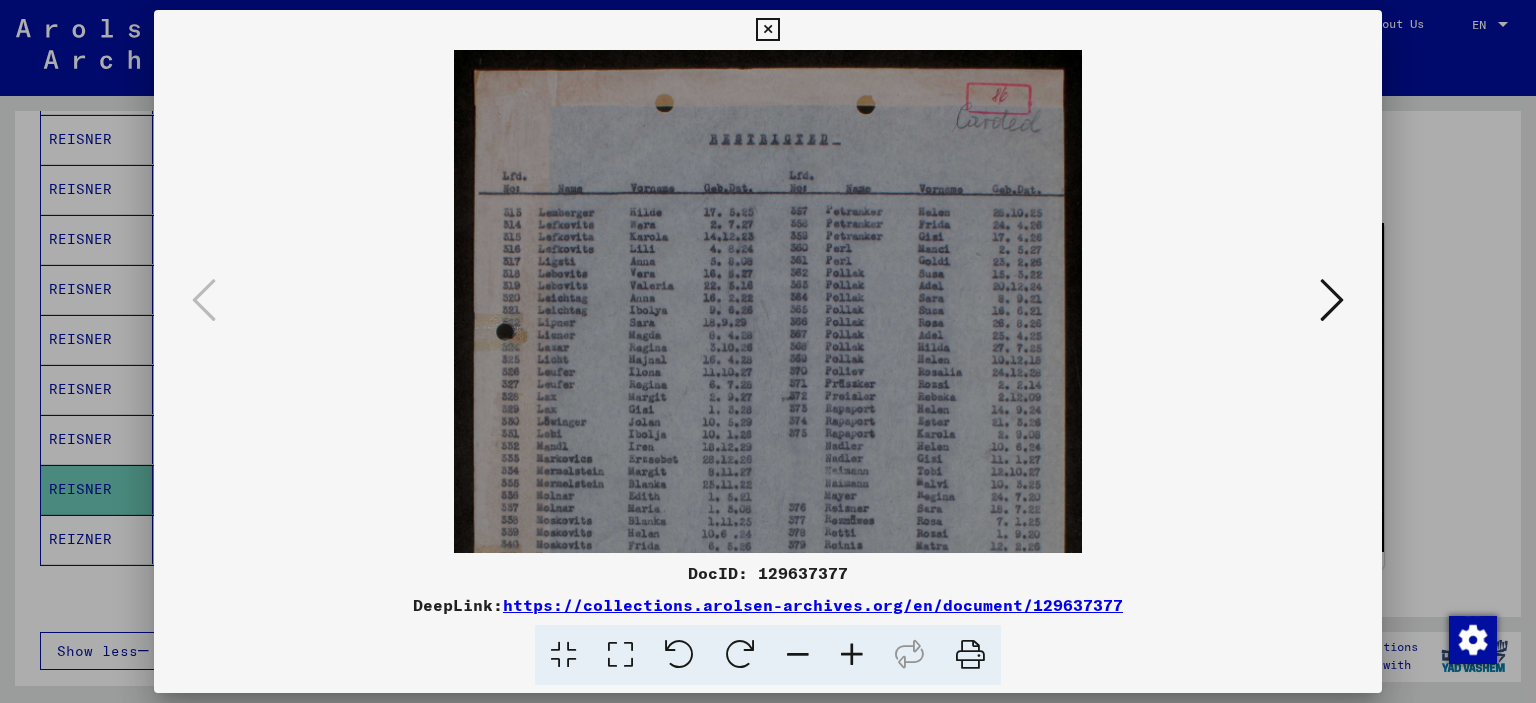 click at bounding box center (852, 655) 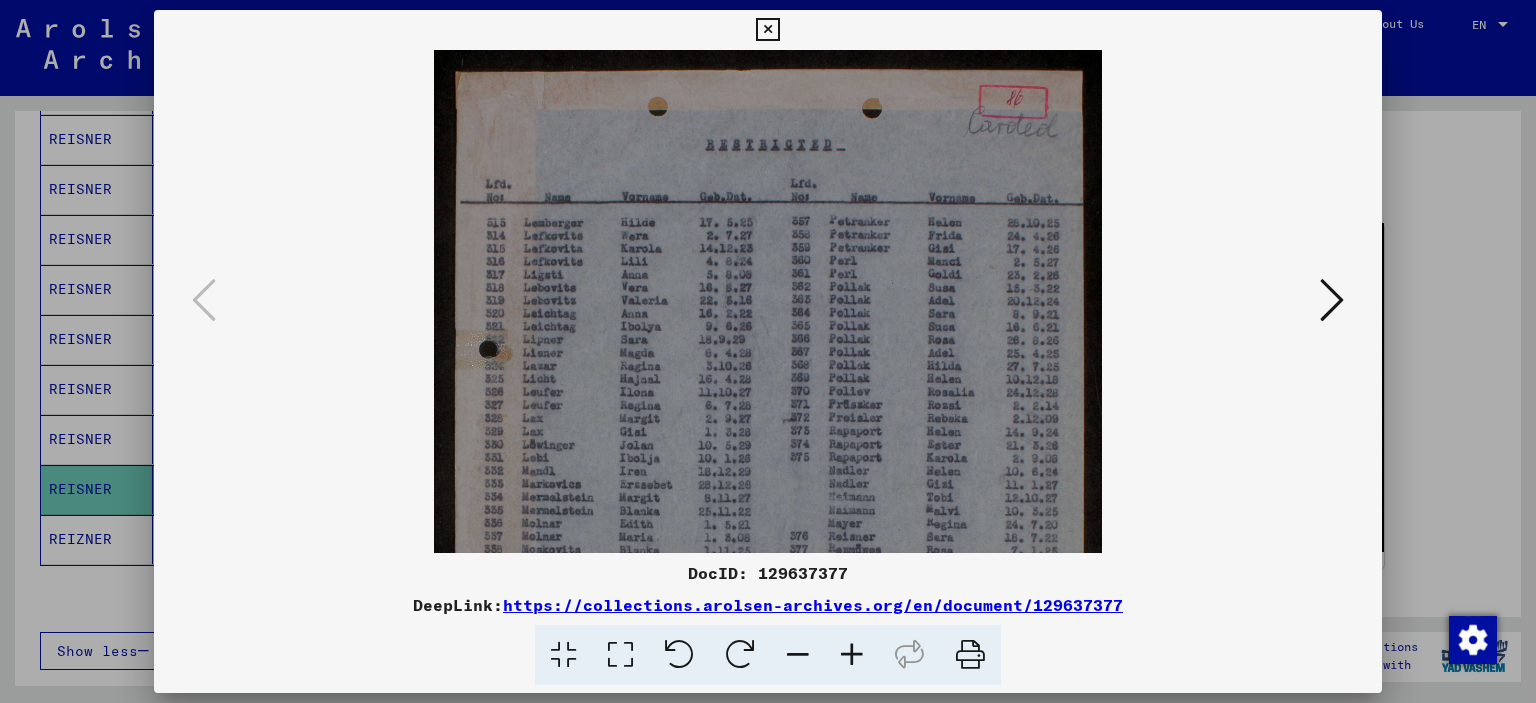 scroll, scrollTop: 201, scrollLeft: 0, axis: vertical 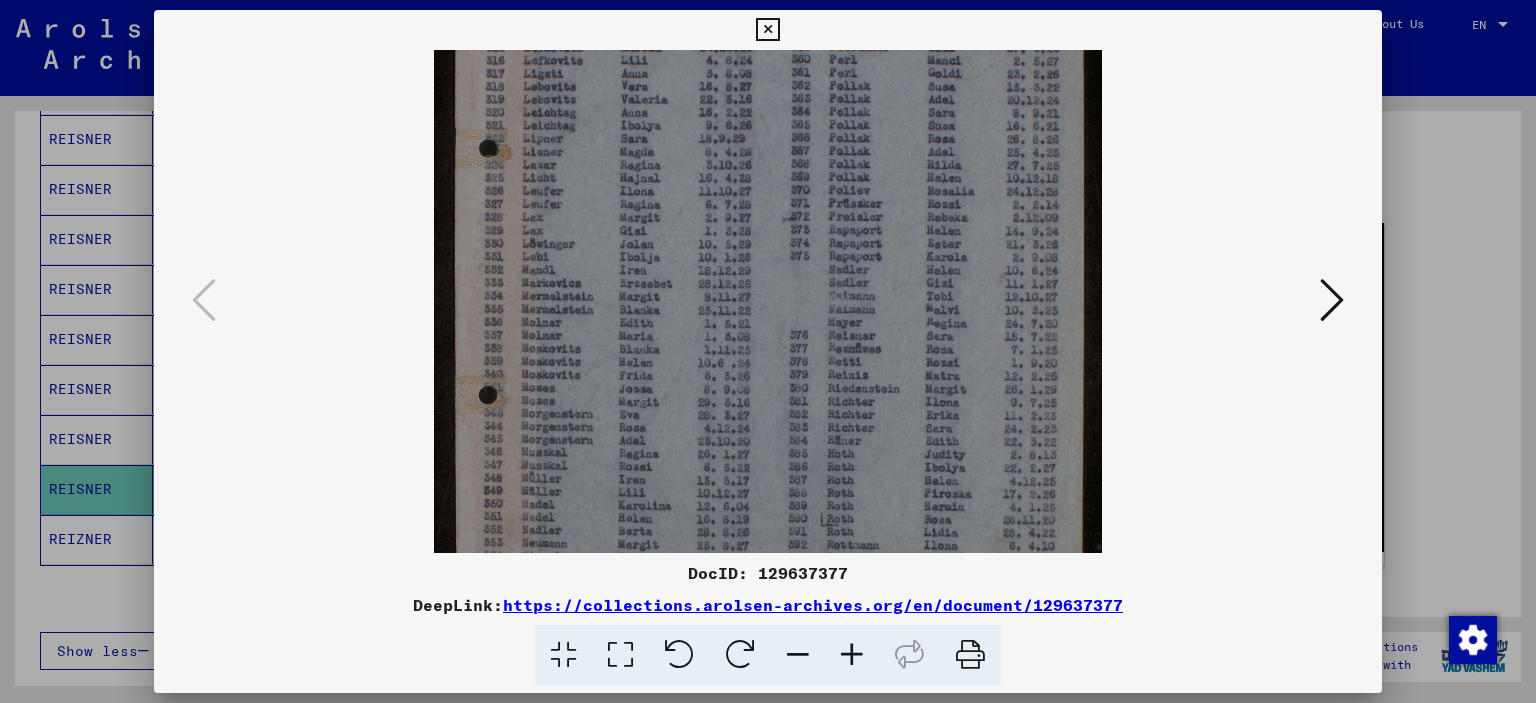 drag, startPoint x: 893, startPoint y: 289, endPoint x: 899, endPoint y: 224, distance: 65.27634 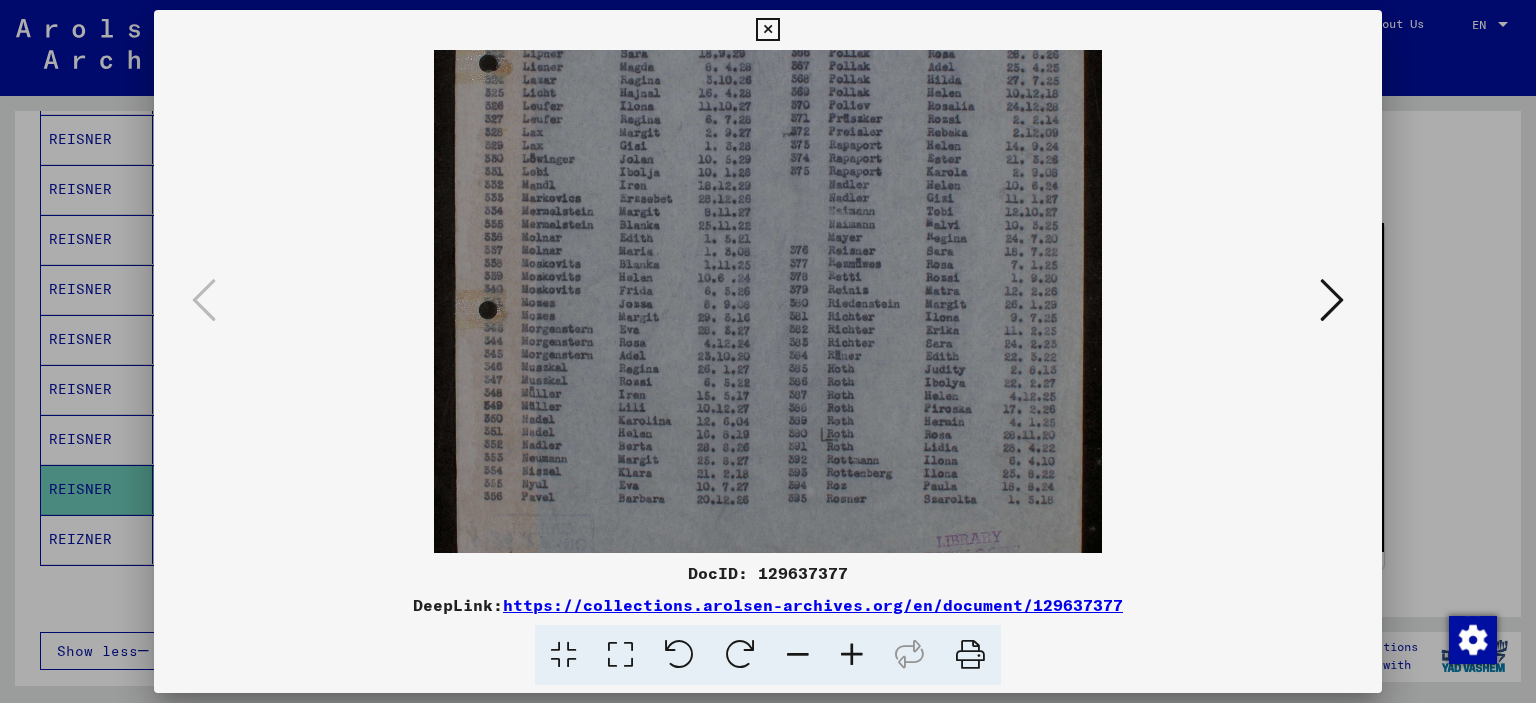 scroll, scrollTop: 289, scrollLeft: 0, axis: vertical 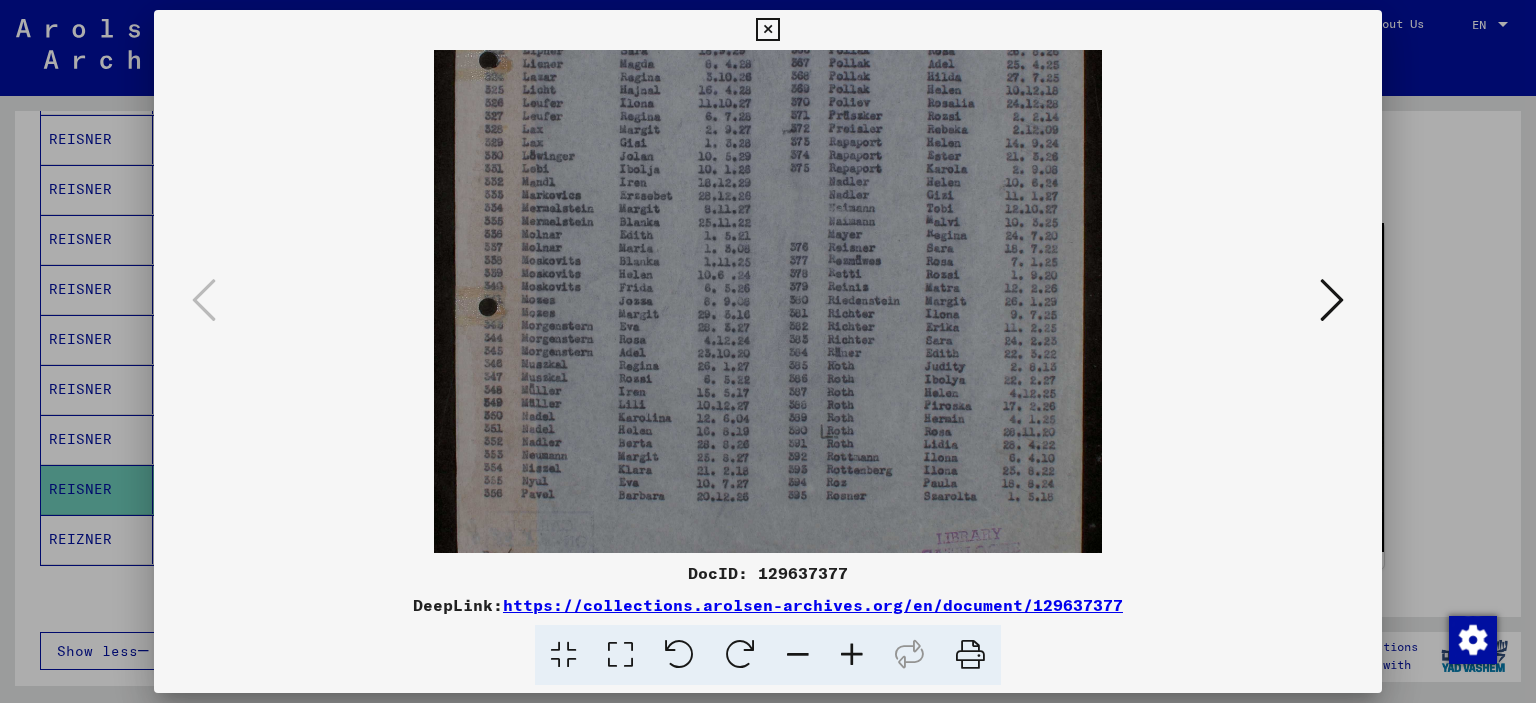 drag, startPoint x: 912, startPoint y: 358, endPoint x: 916, endPoint y: 270, distance: 88.09086 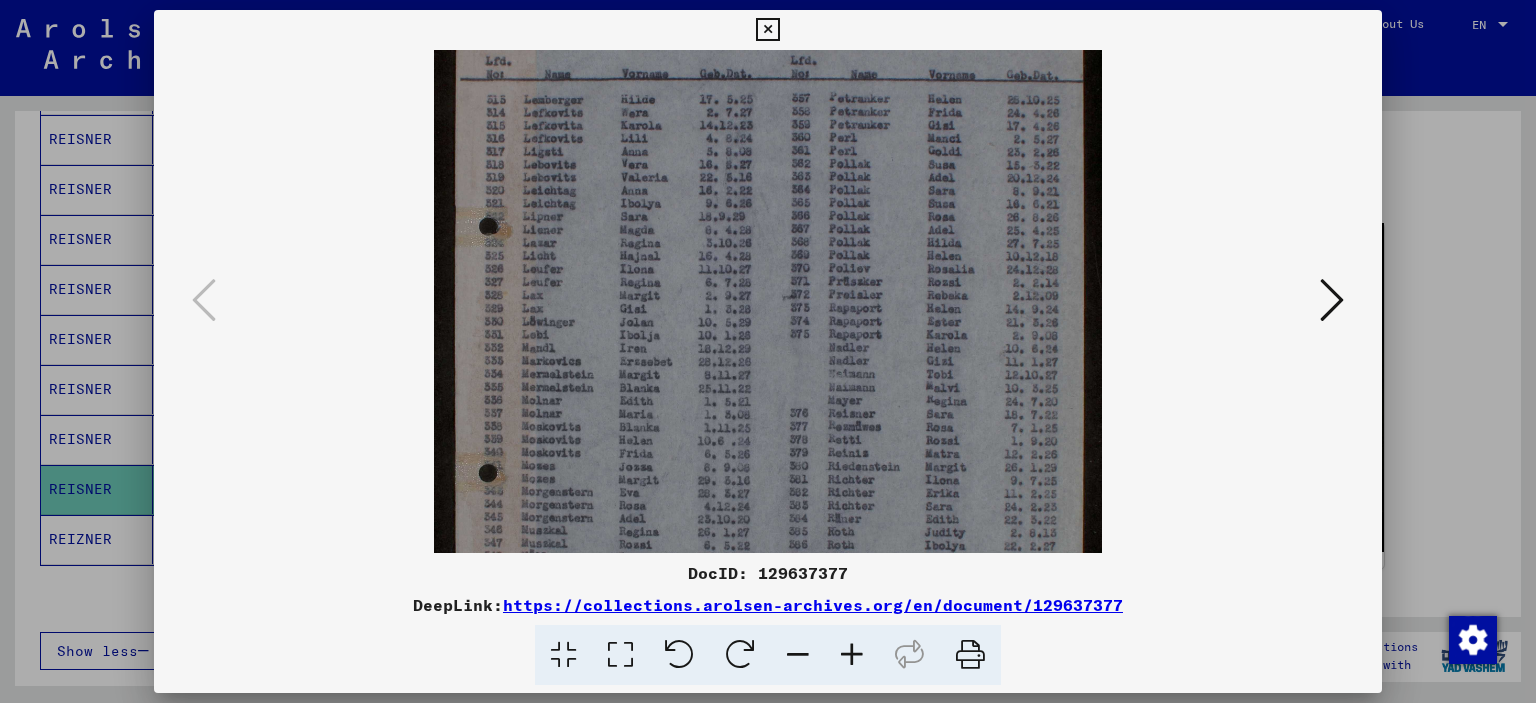 drag, startPoint x: 922, startPoint y: 282, endPoint x: 912, endPoint y: 451, distance: 169.2956 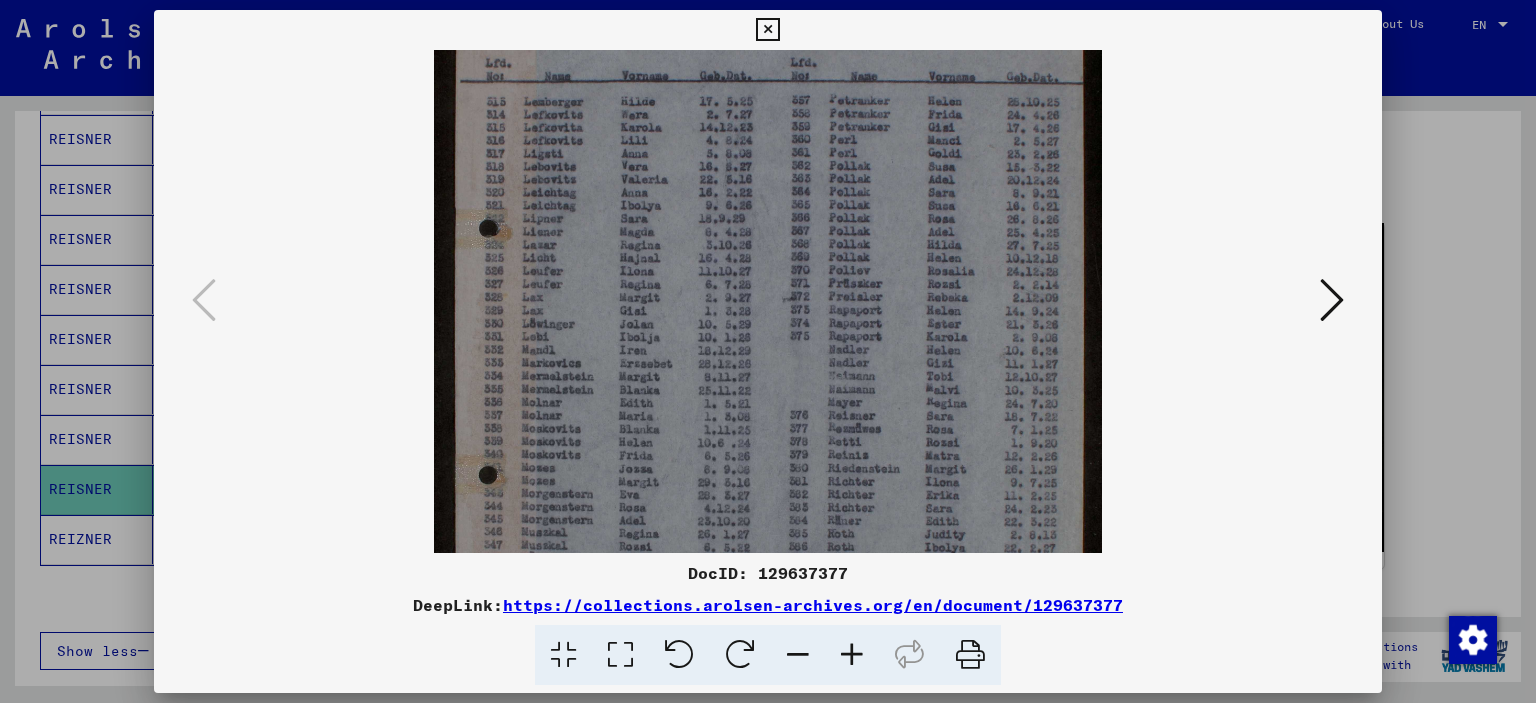 scroll, scrollTop: 236, scrollLeft: 0, axis: vertical 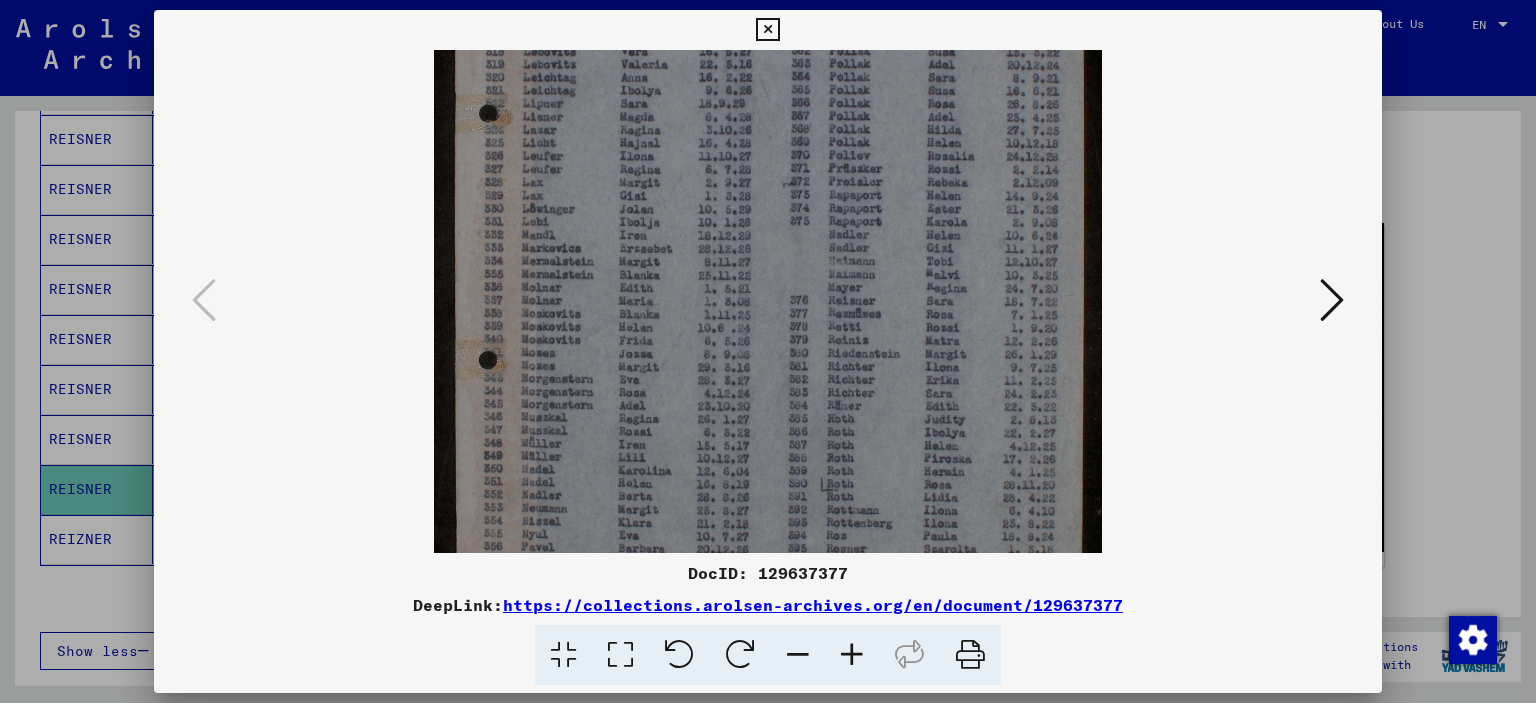 drag, startPoint x: 897, startPoint y: 288, endPoint x: 900, endPoint y: 270, distance: 18.248287 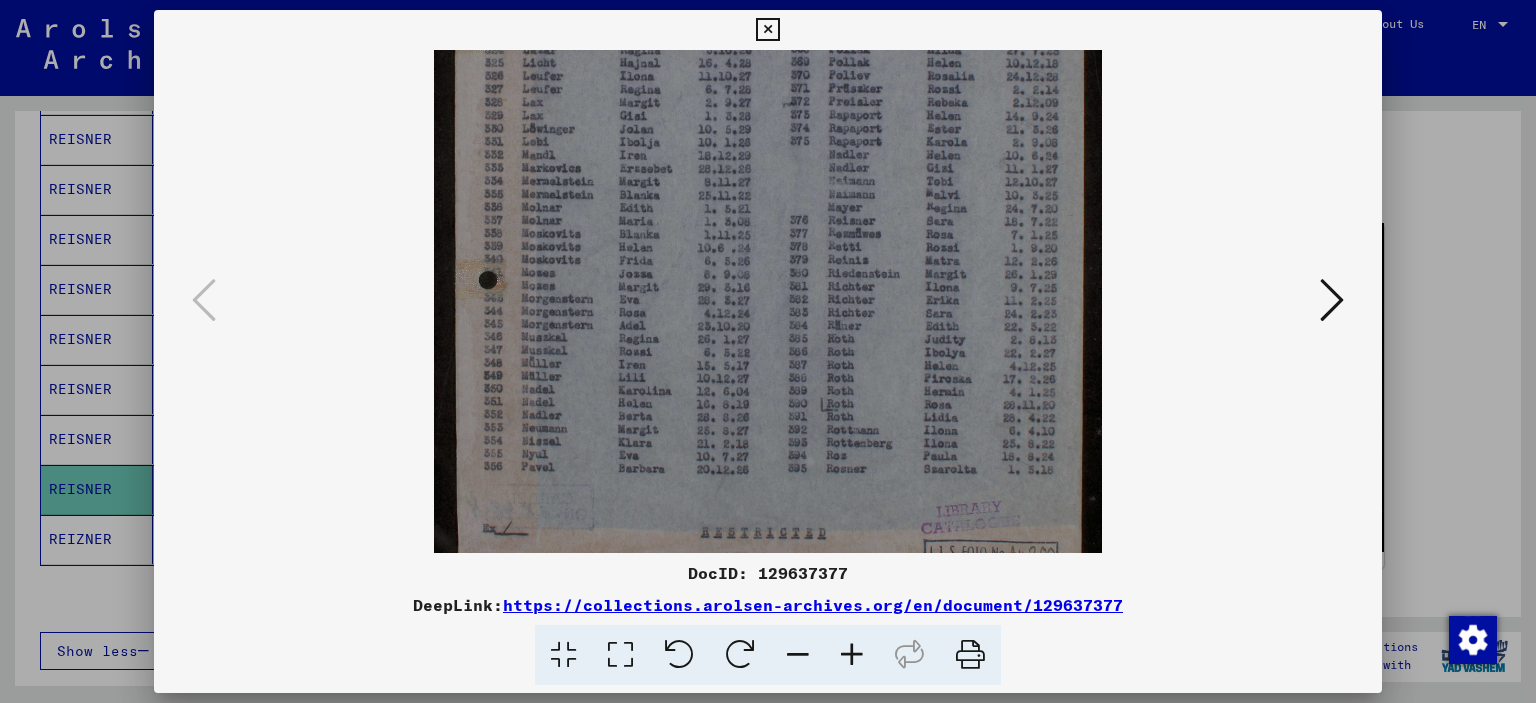 scroll, scrollTop: 313, scrollLeft: 0, axis: vertical 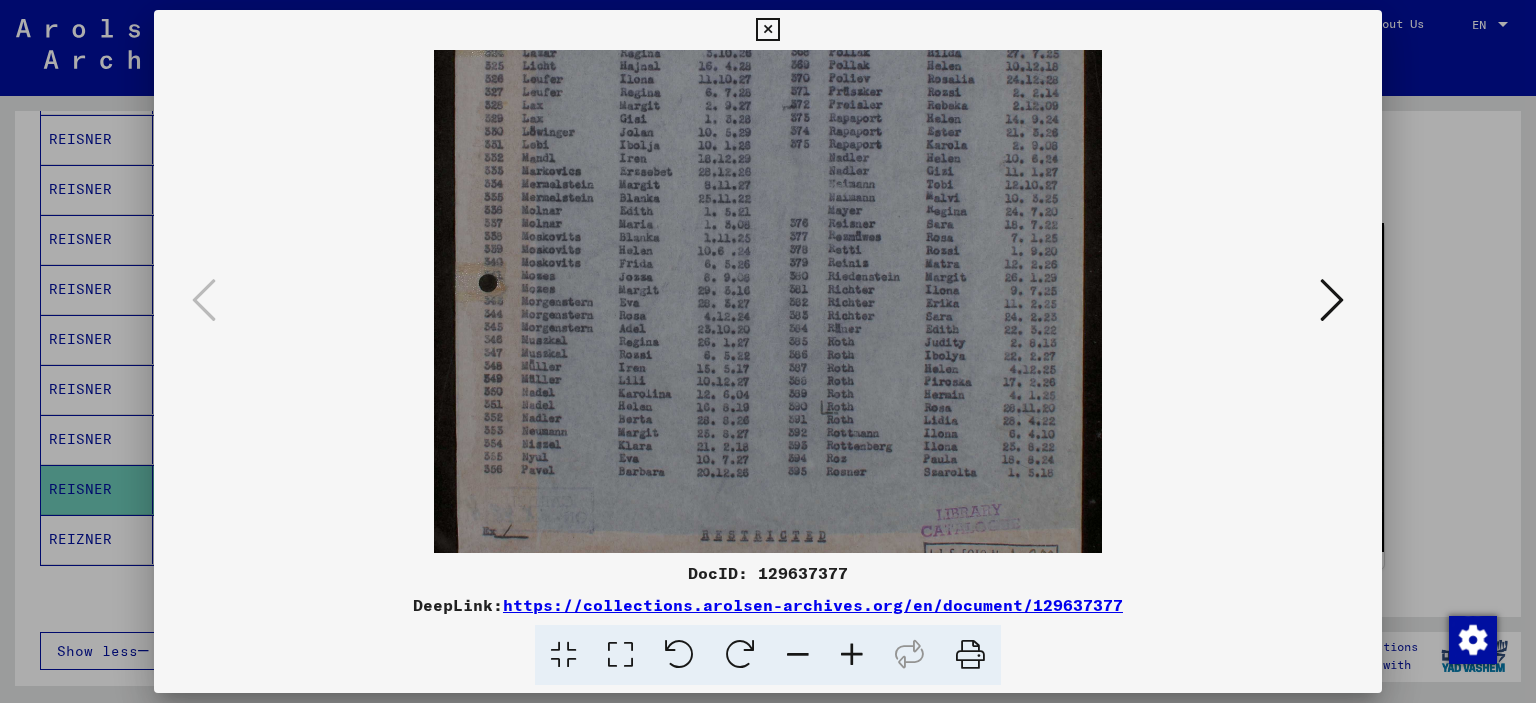 drag, startPoint x: 850, startPoint y: 410, endPoint x: 867, endPoint y: 335, distance: 76.902534 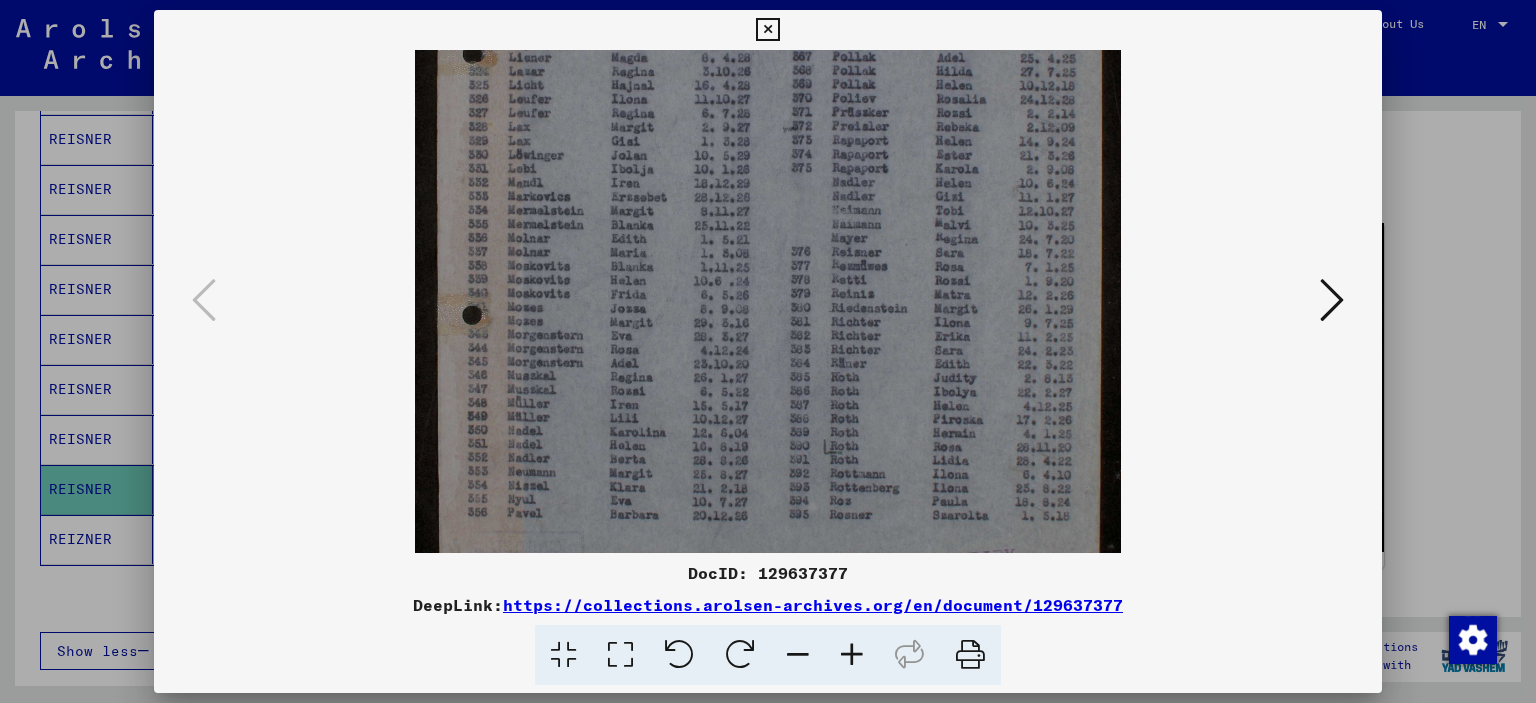click at bounding box center [852, 655] 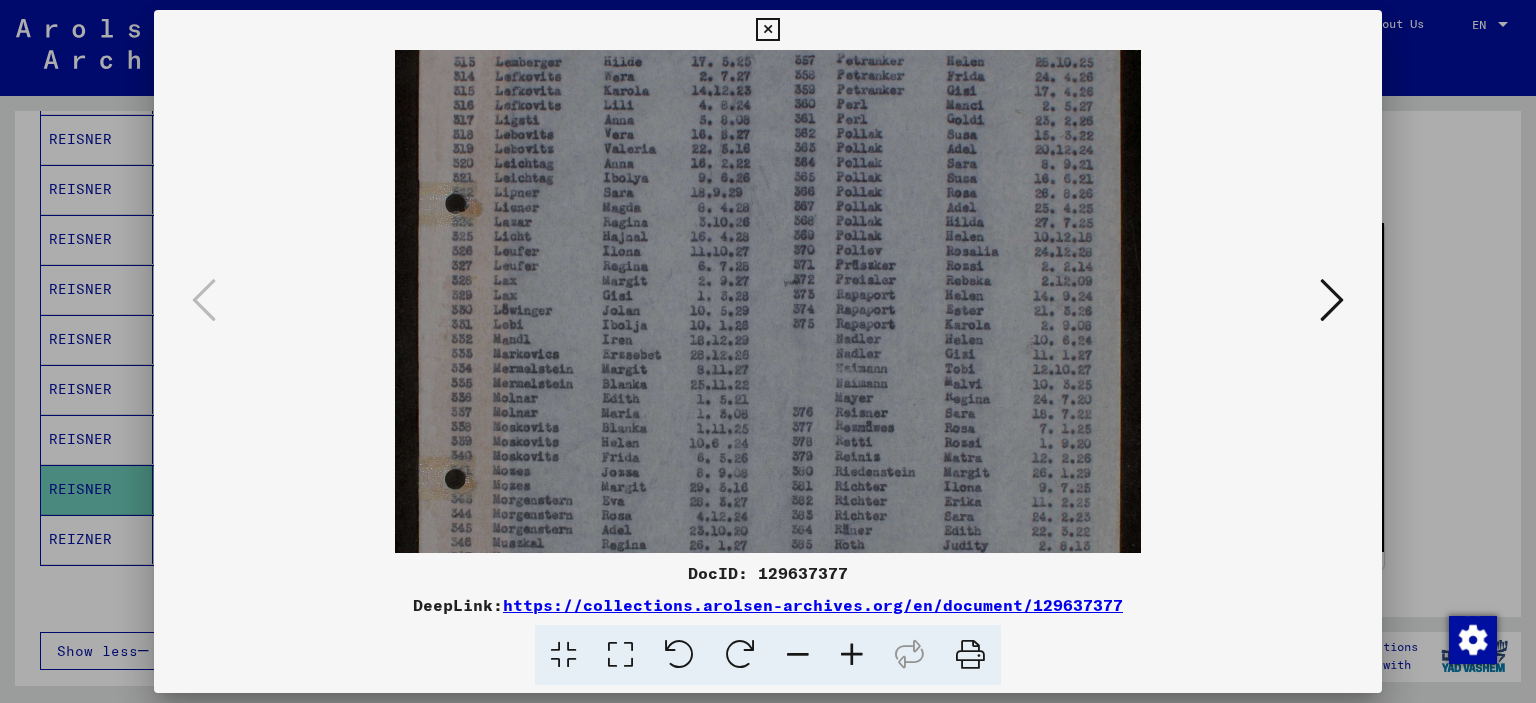 drag, startPoint x: 904, startPoint y: 345, endPoint x: 897, endPoint y: 480, distance: 135.18137 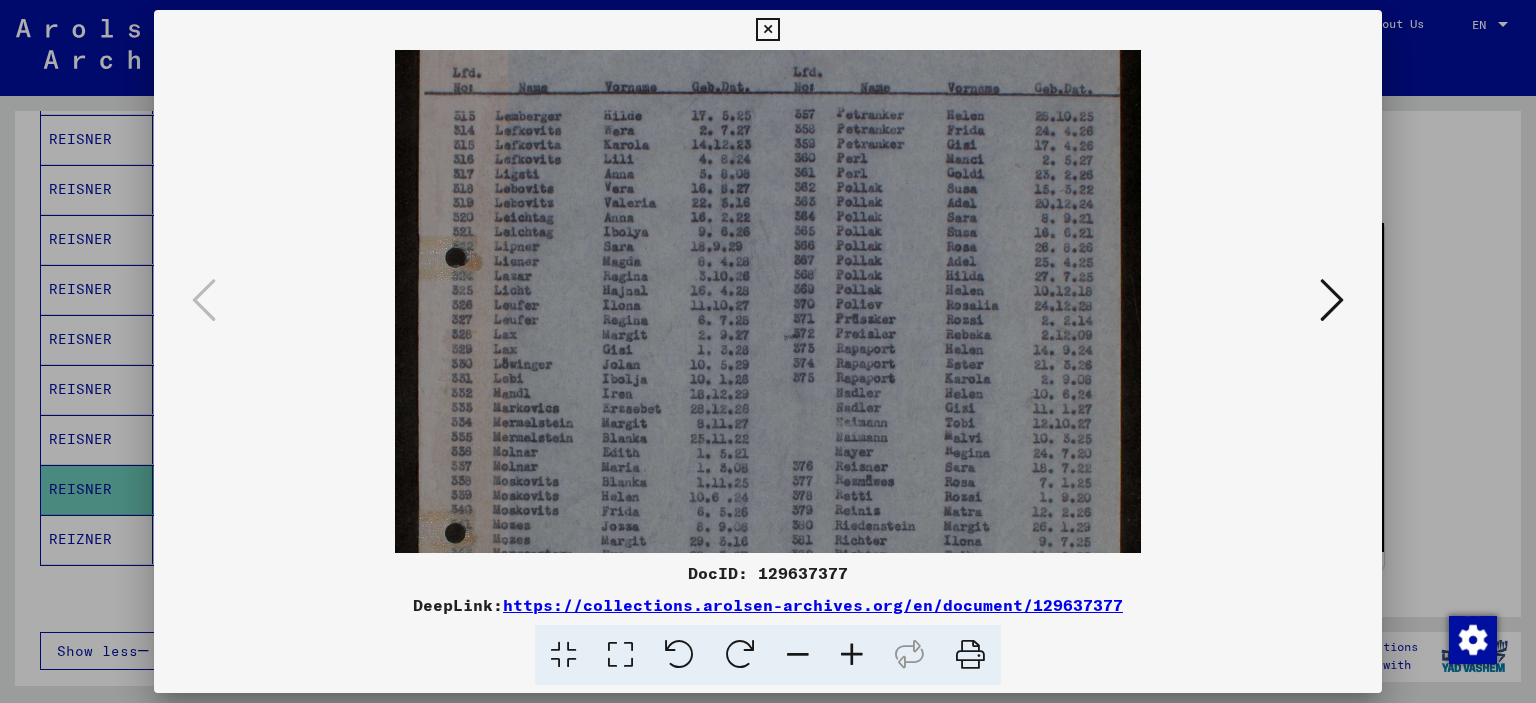 scroll, scrollTop: 126, scrollLeft: 0, axis: vertical 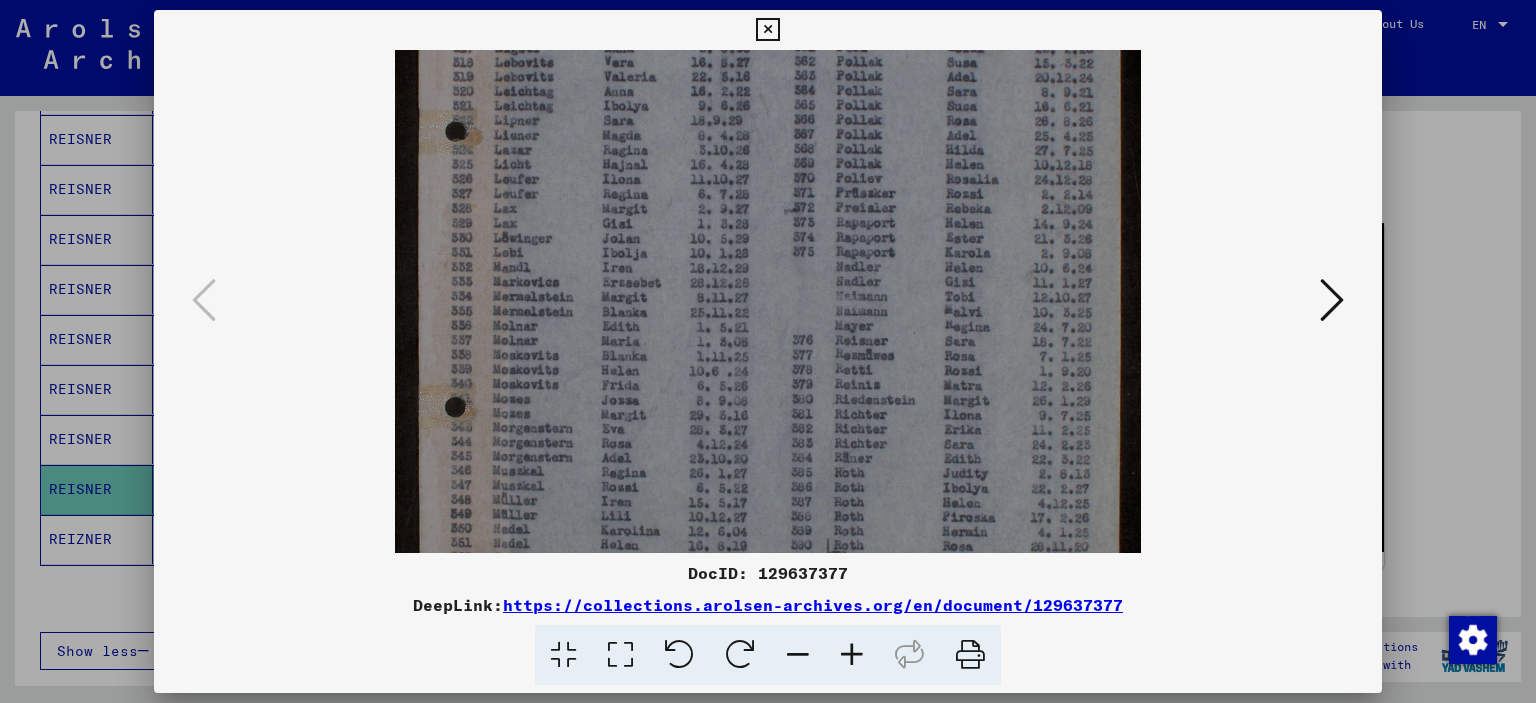 drag, startPoint x: 883, startPoint y: 314, endPoint x: 892, endPoint y: 246, distance: 68.593 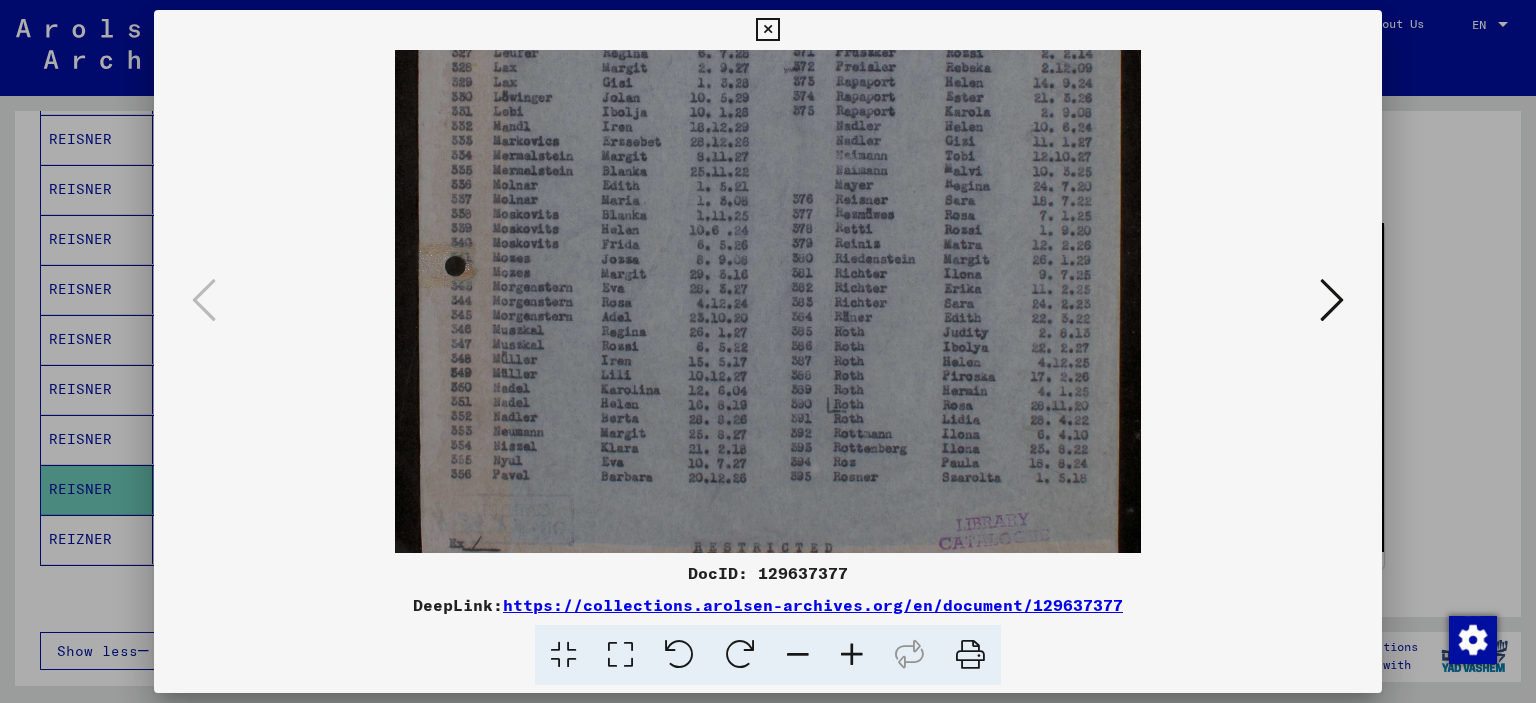 scroll, scrollTop: 421, scrollLeft: 0, axis: vertical 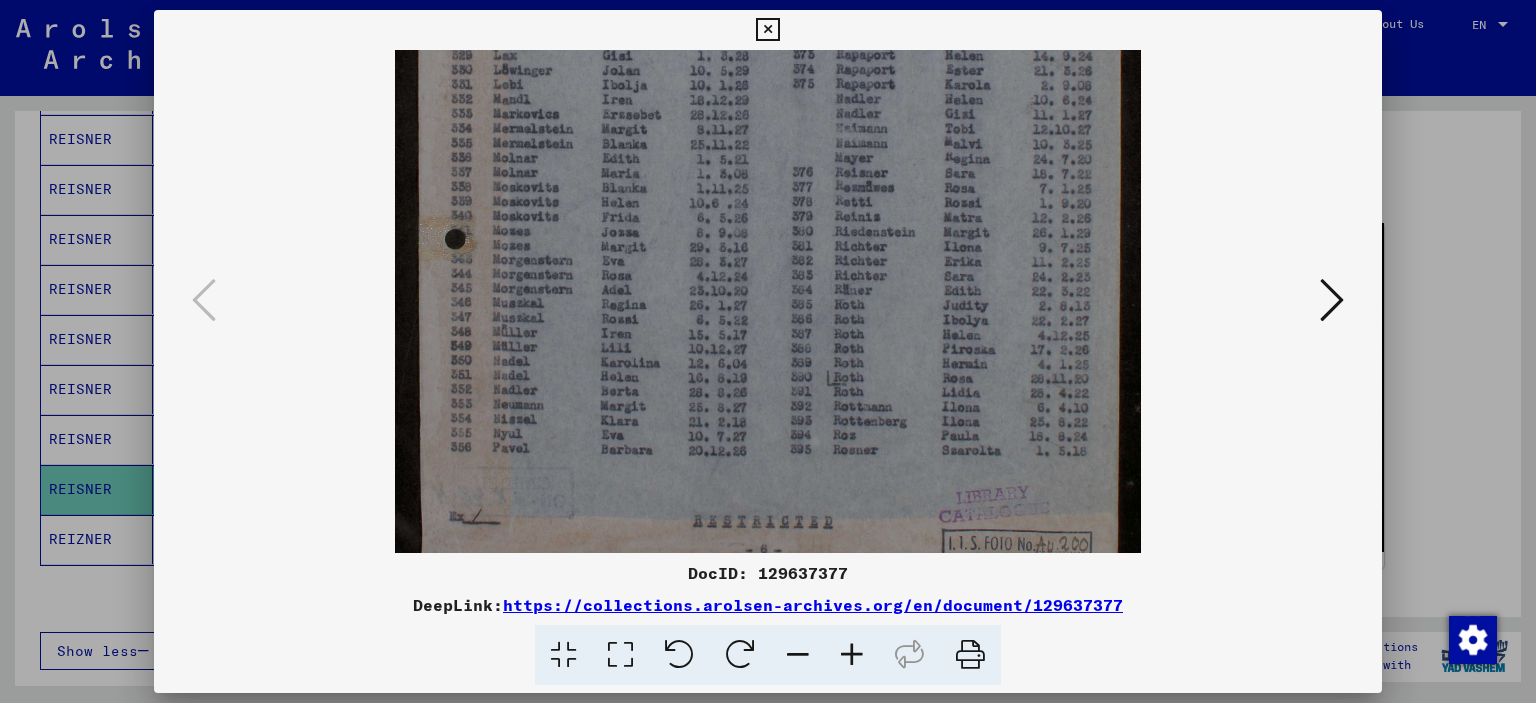 drag, startPoint x: 841, startPoint y: 359, endPoint x: 862, endPoint y: 191, distance: 169.30742 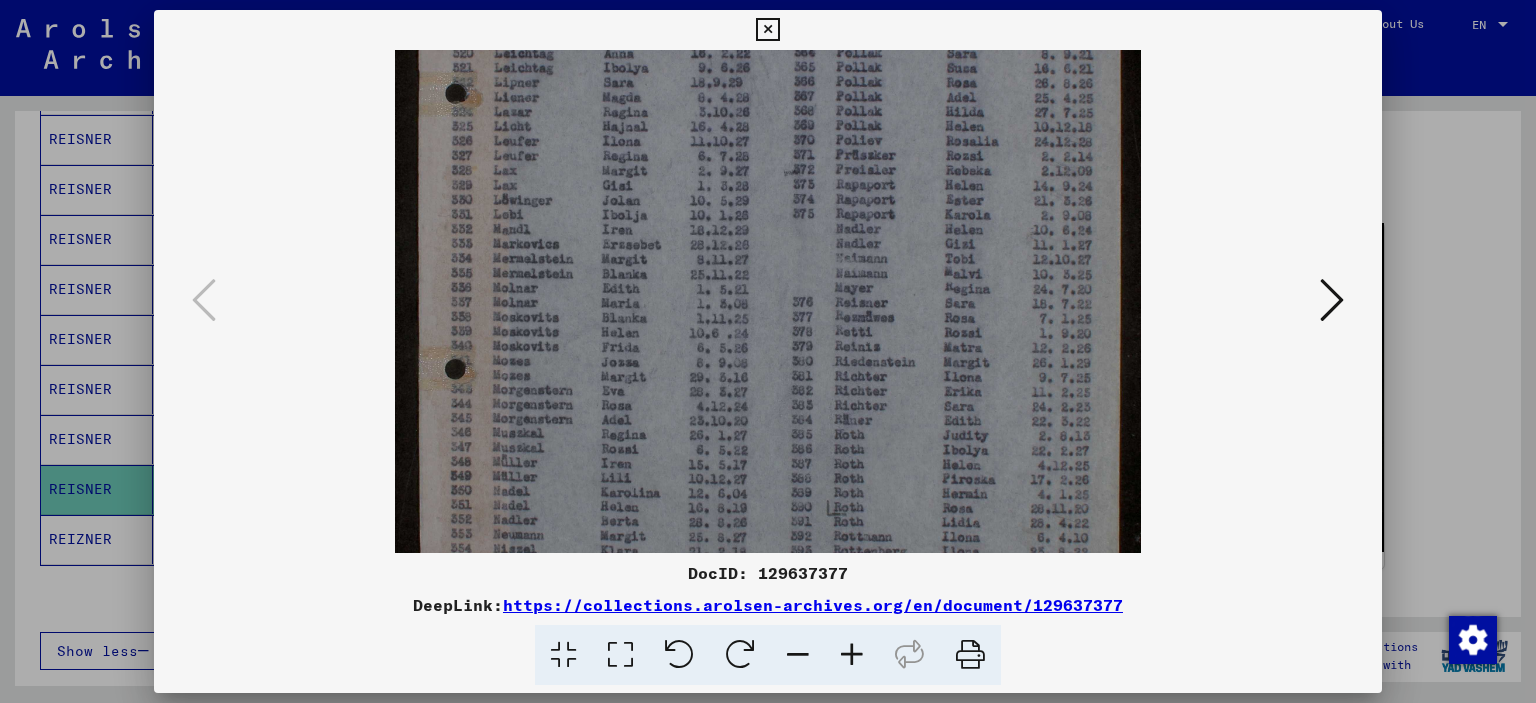 drag, startPoint x: 896, startPoint y: 274, endPoint x: 899, endPoint y: 407, distance: 133.03383 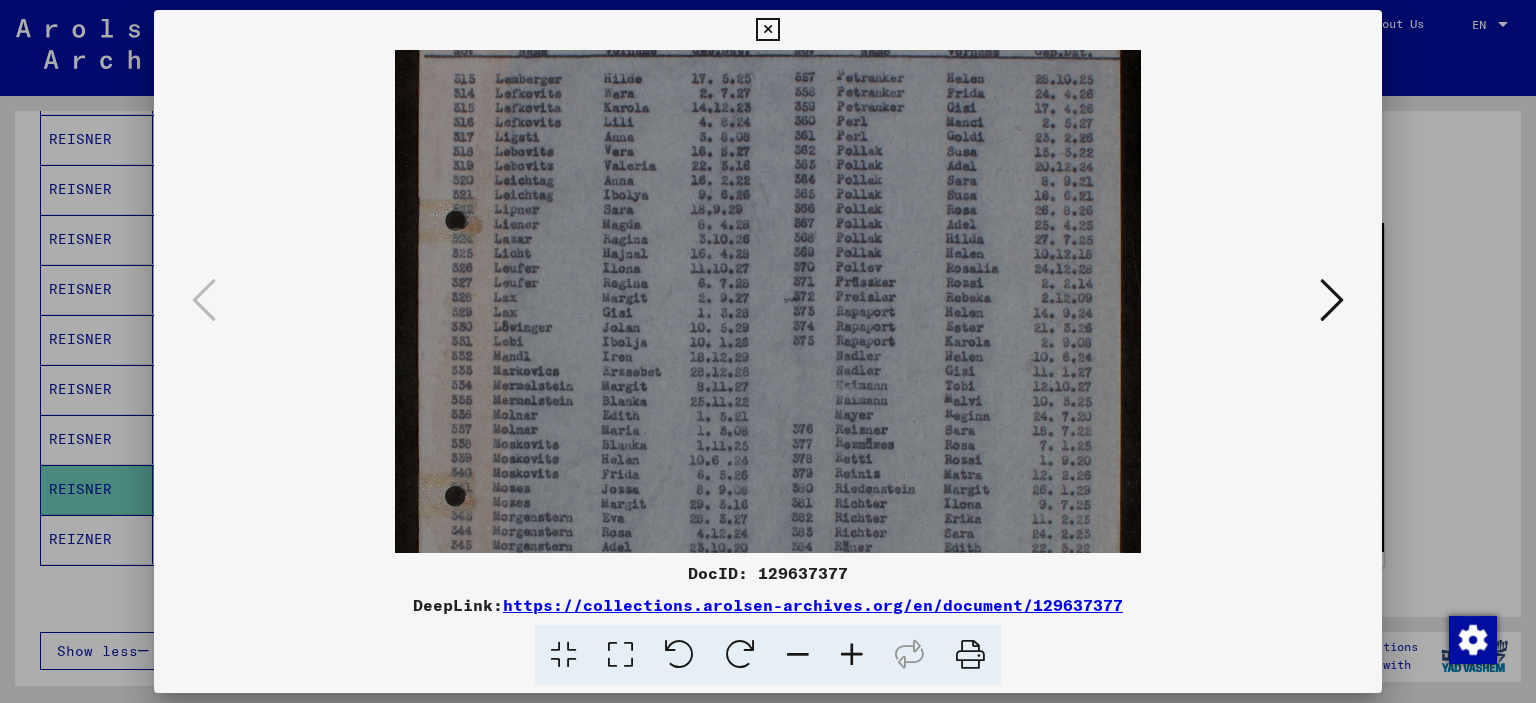 scroll, scrollTop: 133, scrollLeft: 0, axis: vertical 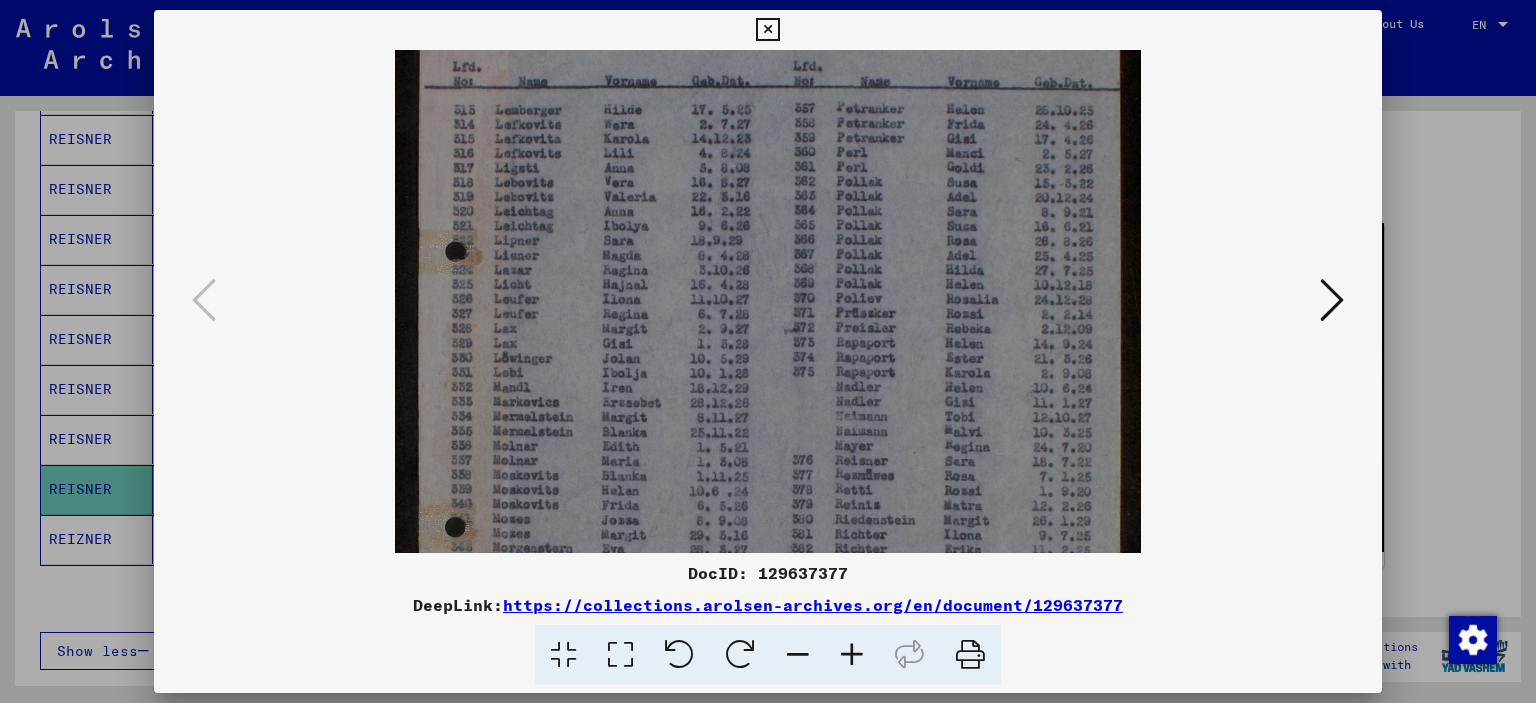 drag, startPoint x: 903, startPoint y: 309, endPoint x: 892, endPoint y: 463, distance: 154.39236 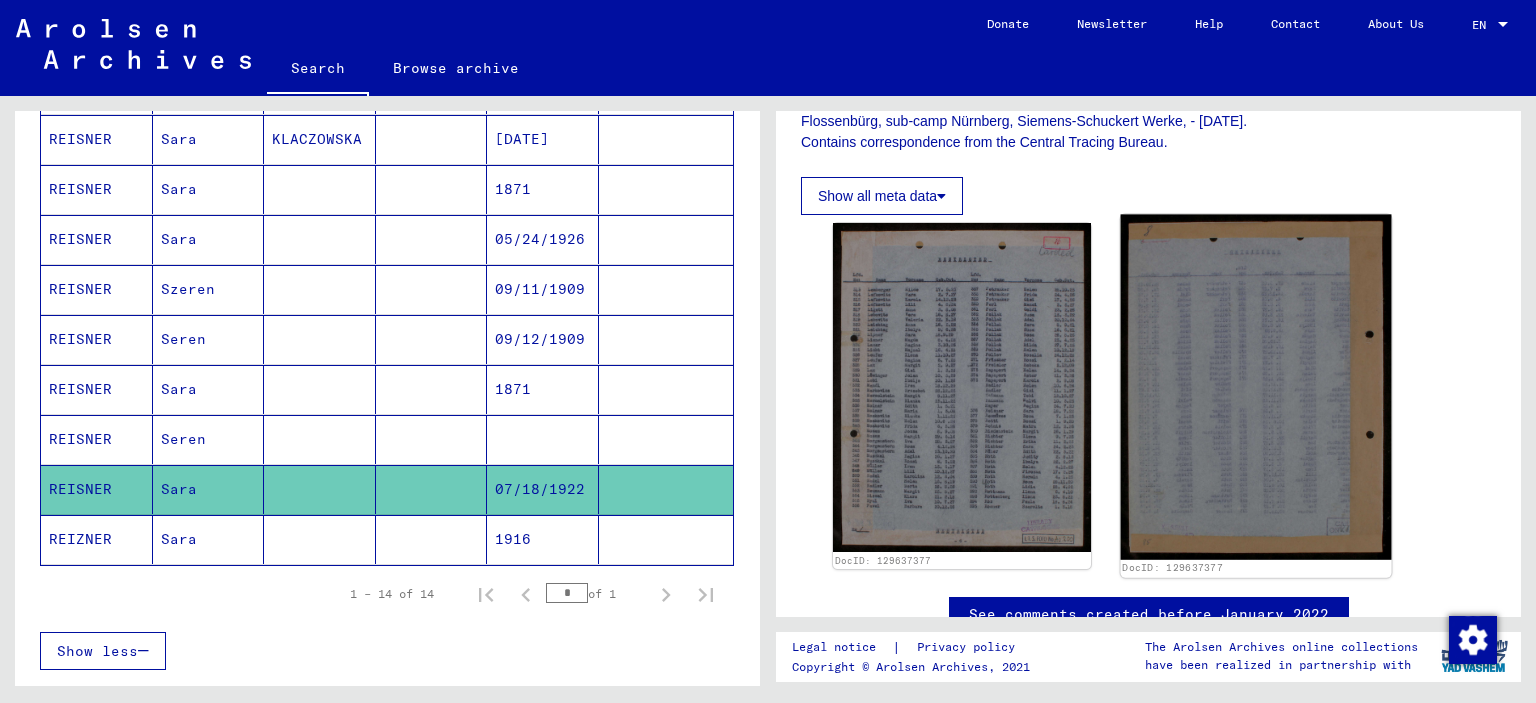 click 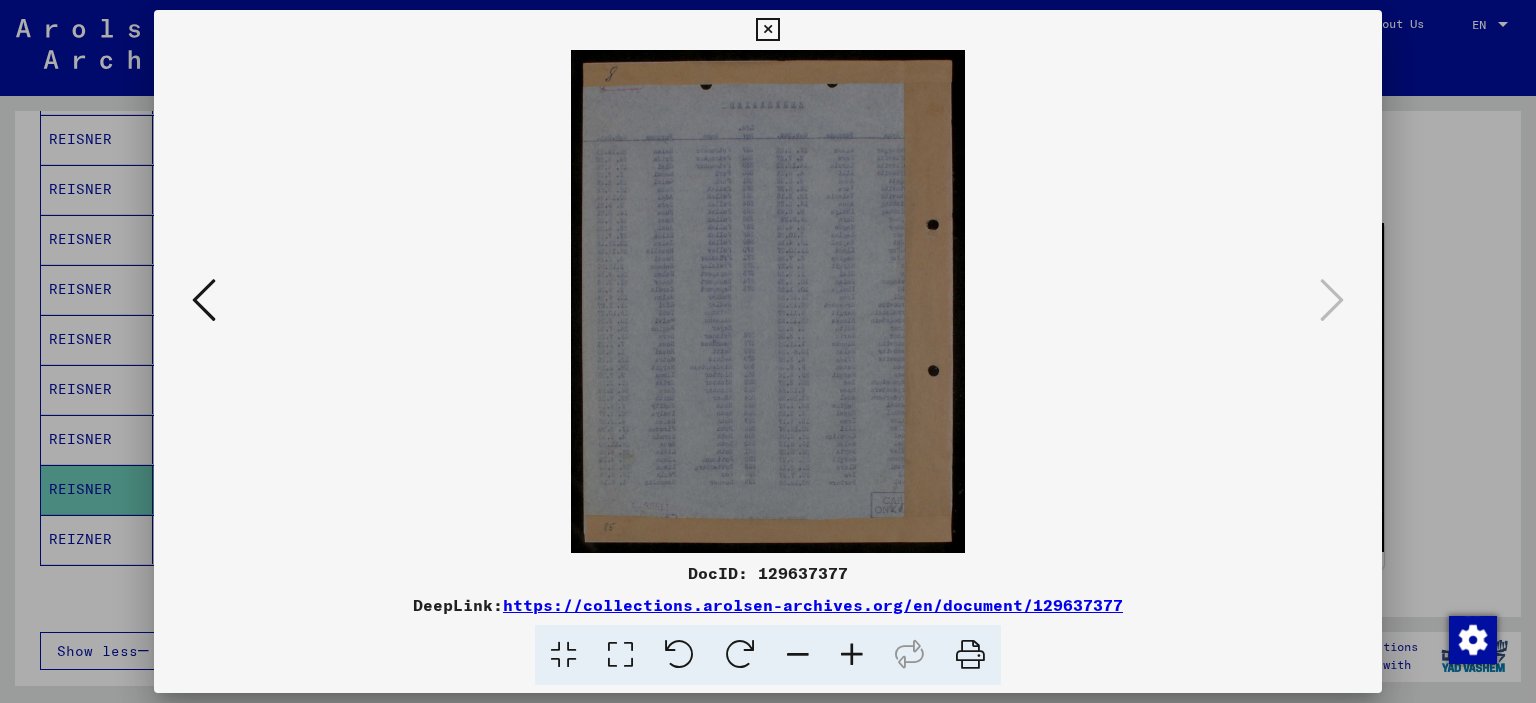 click at bounding box center [852, 655] 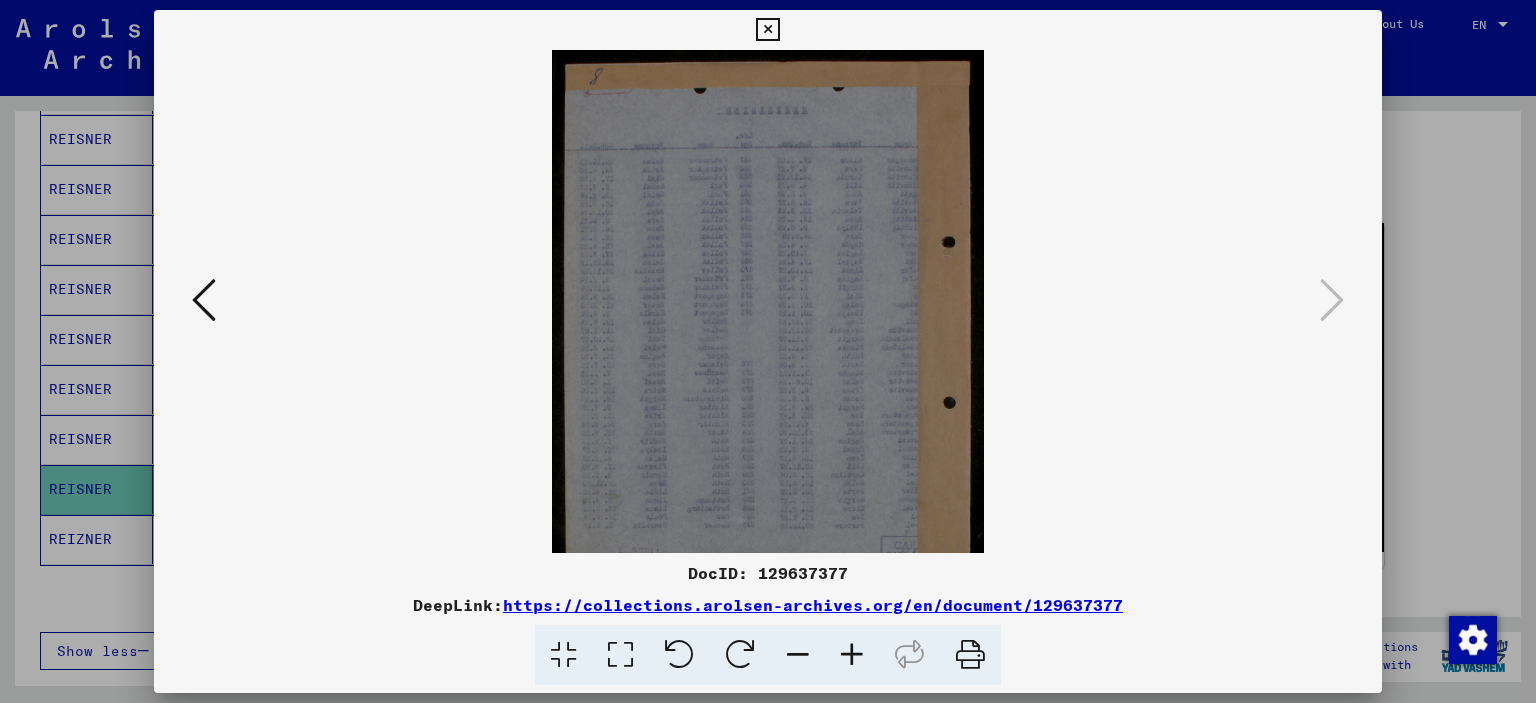 click at bounding box center [852, 655] 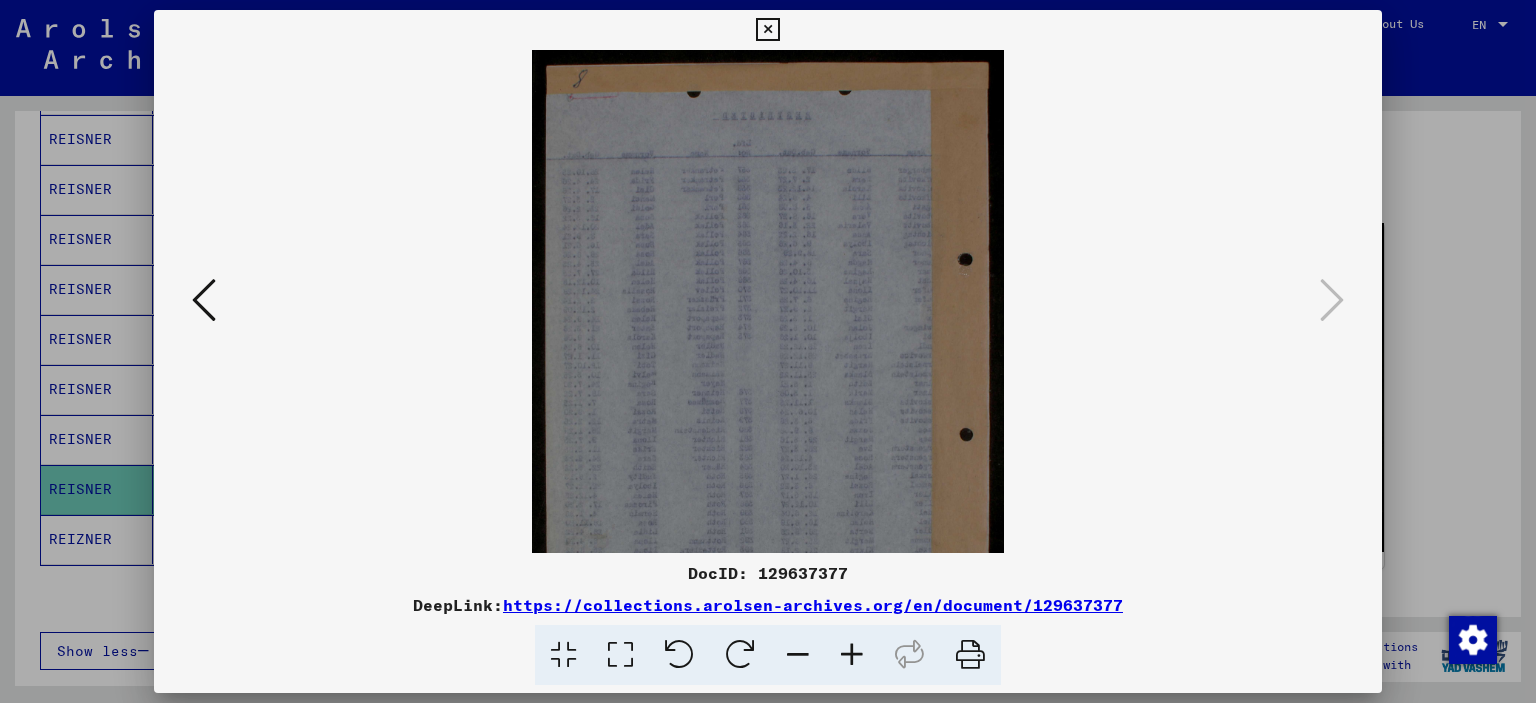 click at bounding box center [852, 655] 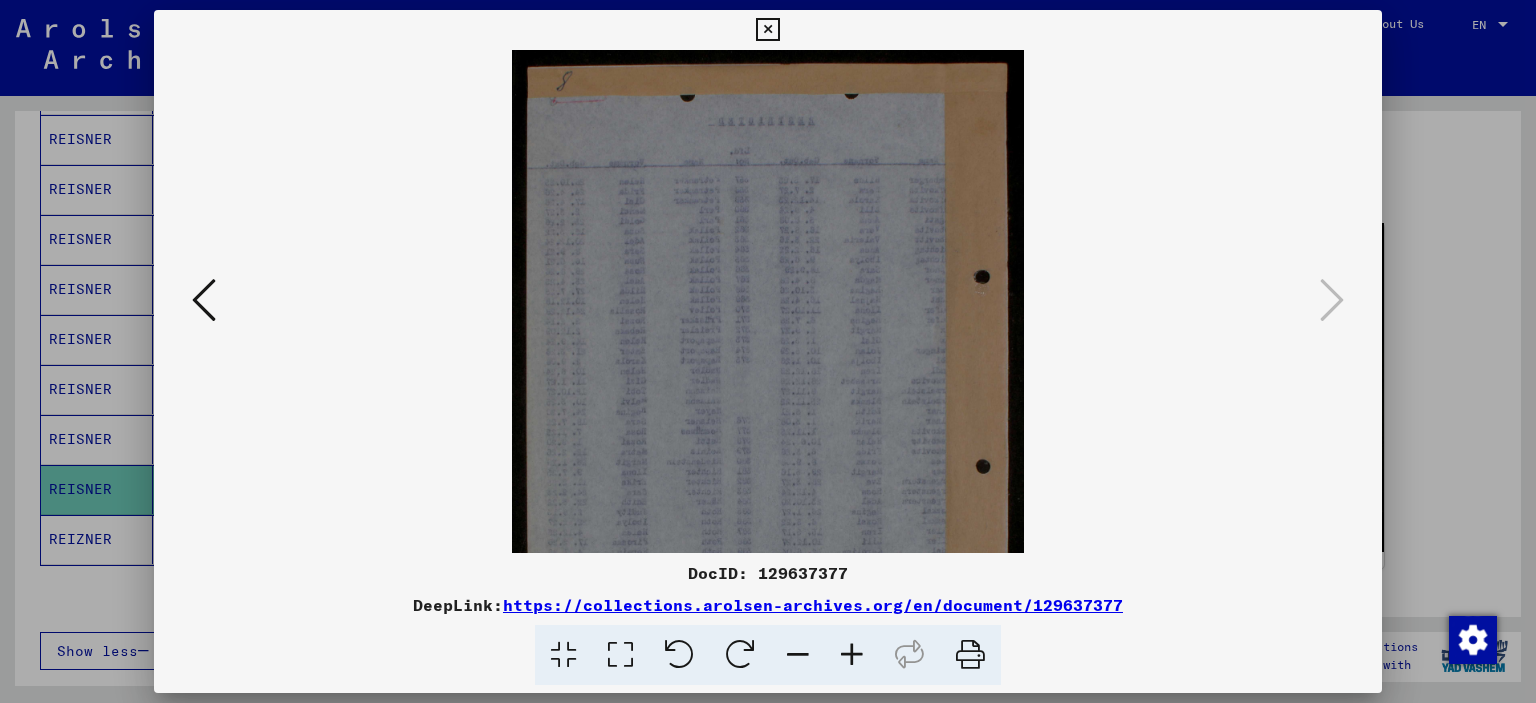 click at bounding box center [852, 655] 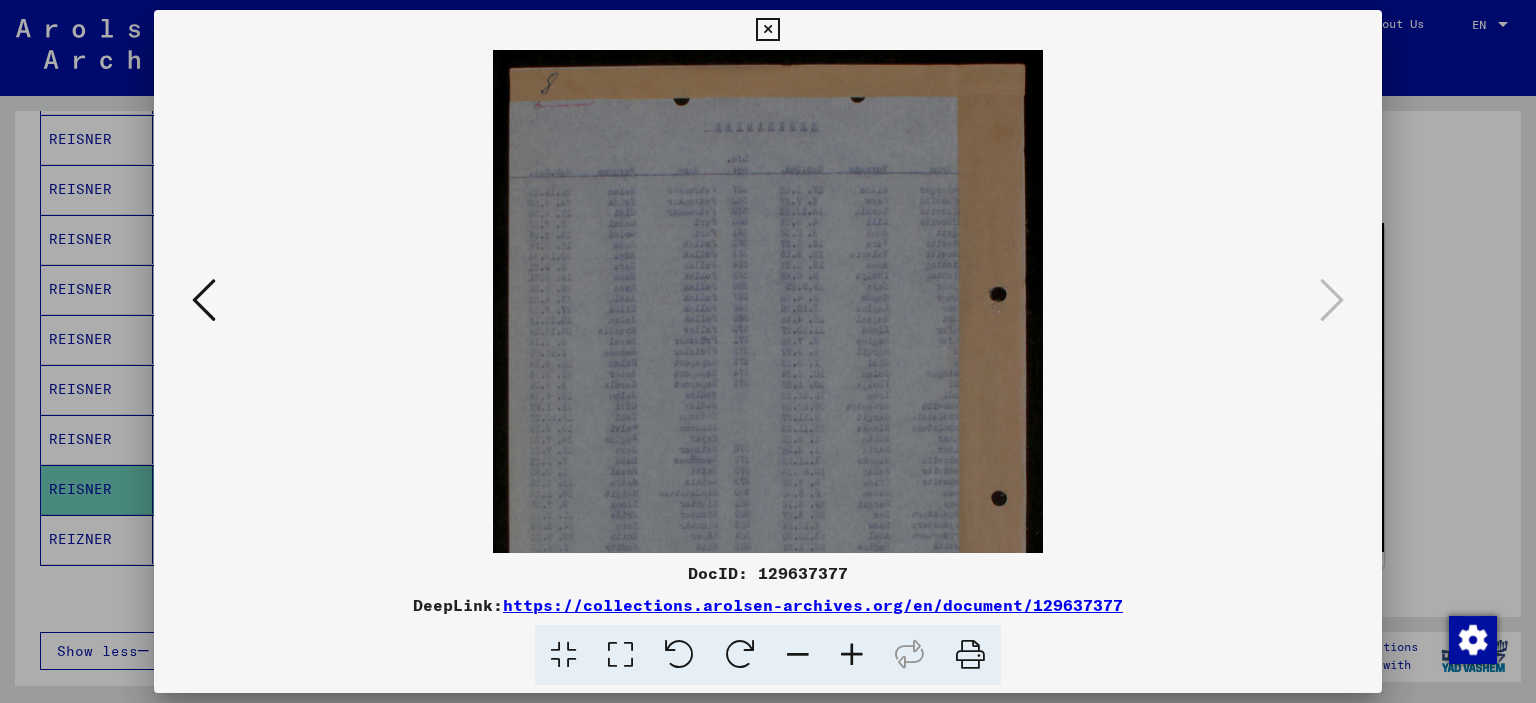 click at bounding box center [852, 655] 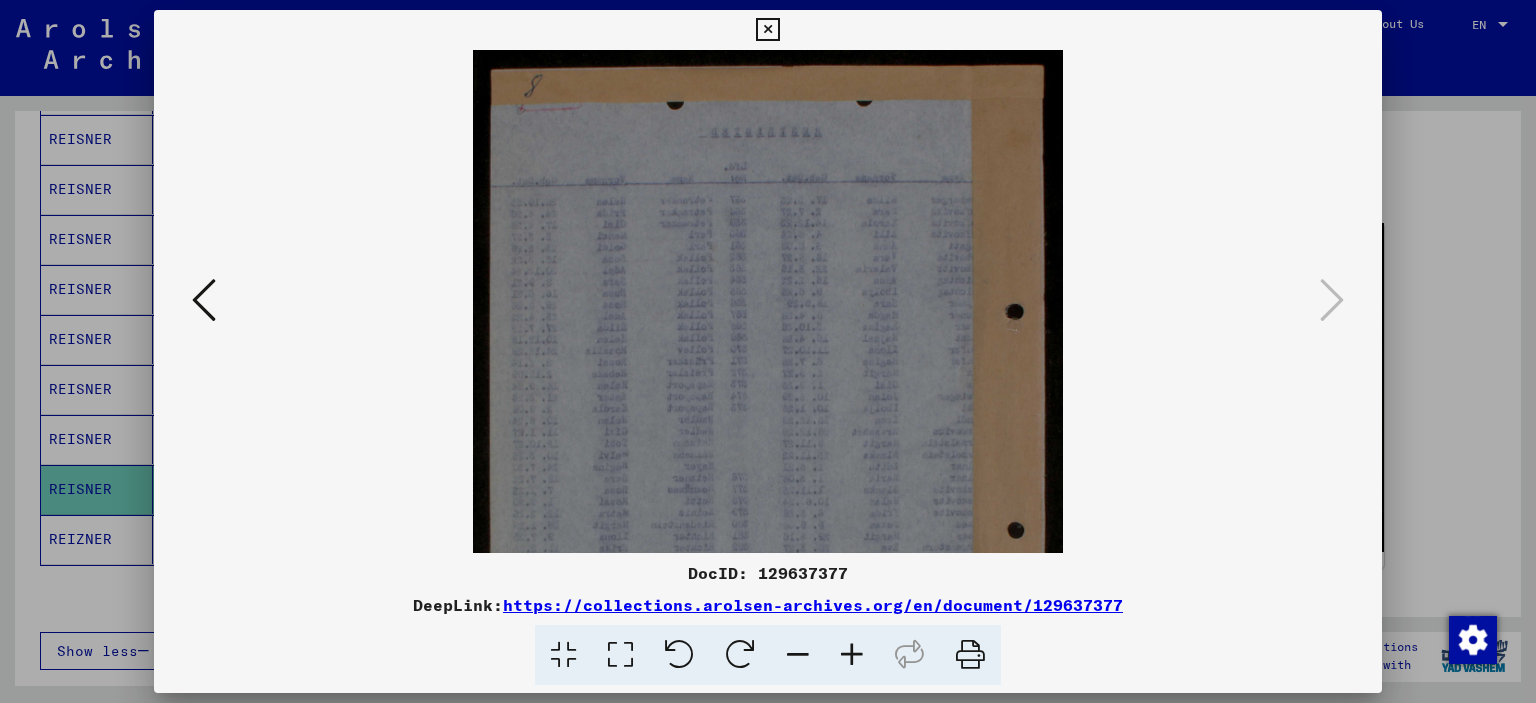click at bounding box center (852, 655) 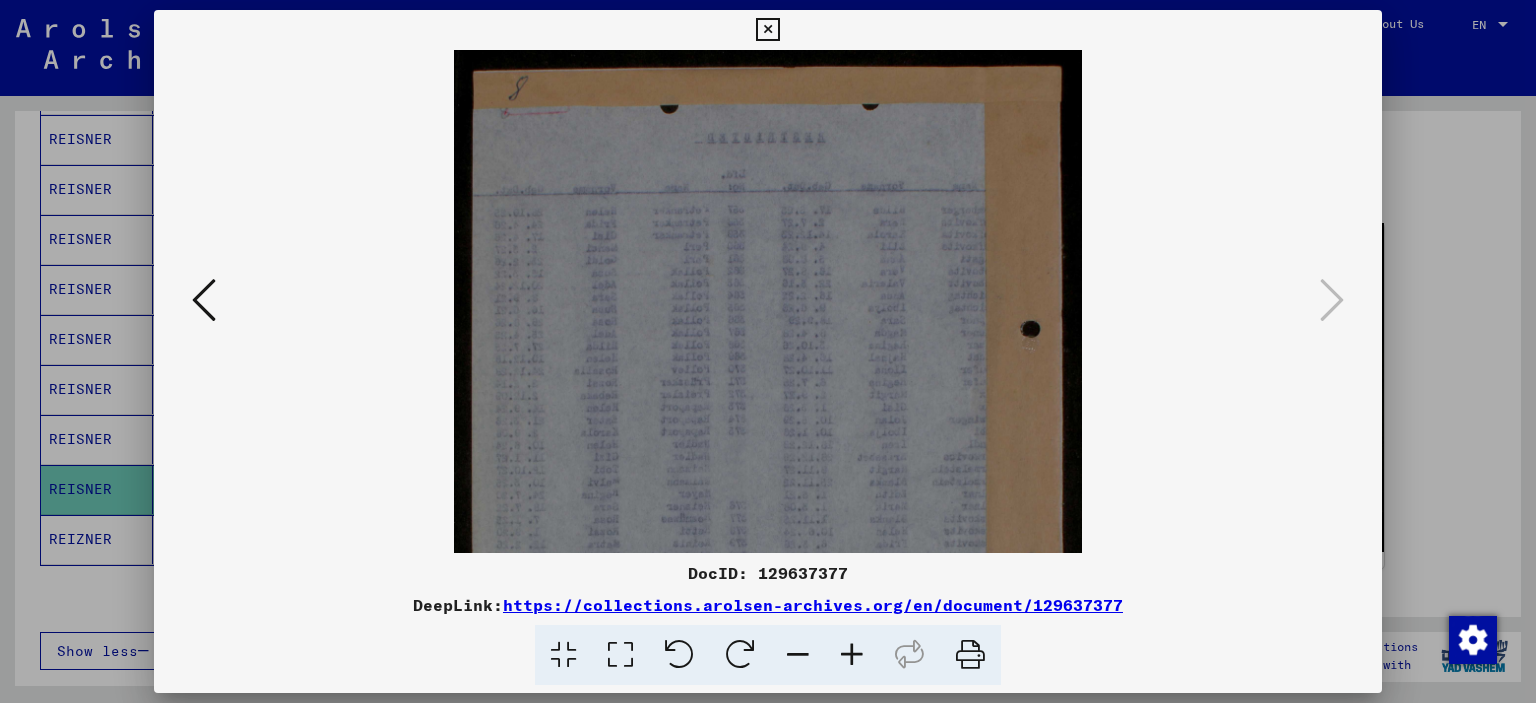 click at bounding box center (852, 655) 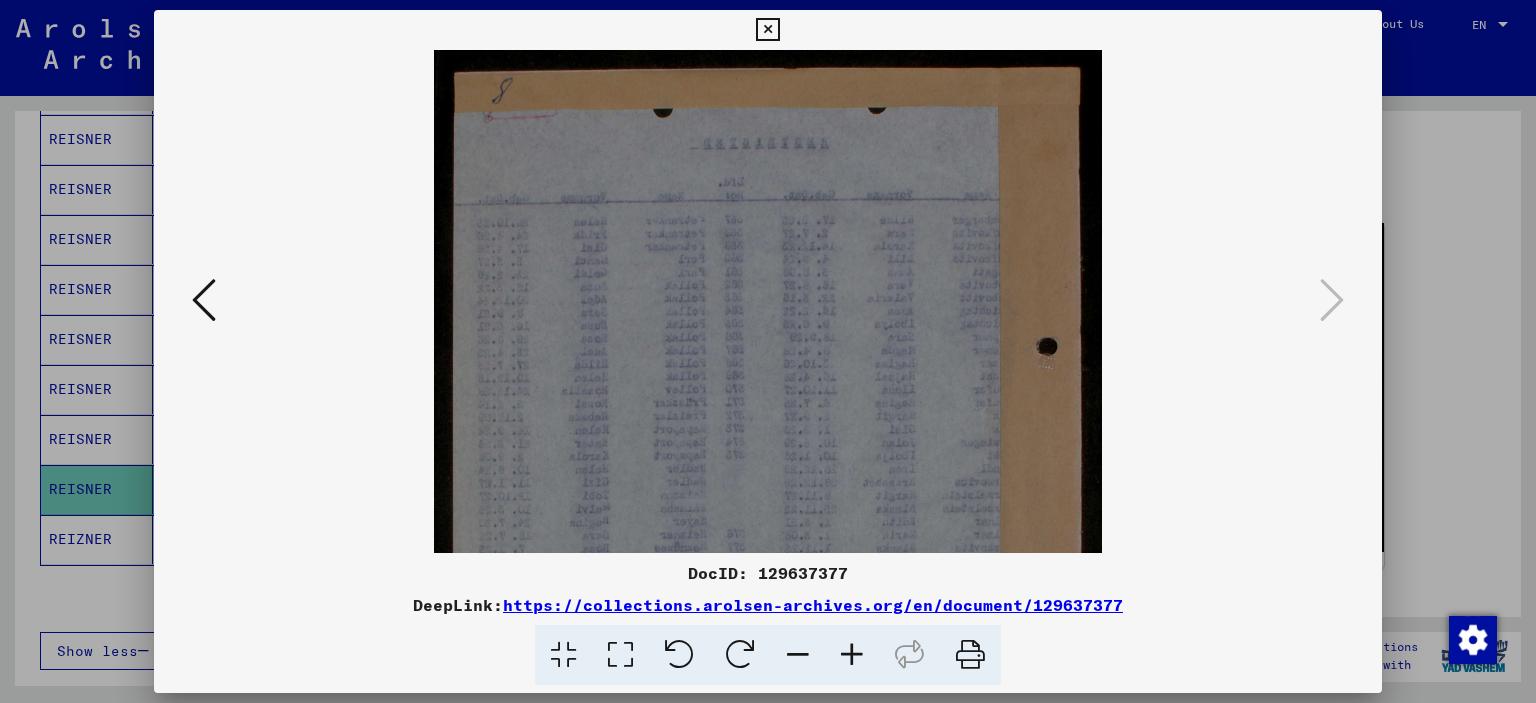 click at bounding box center (852, 655) 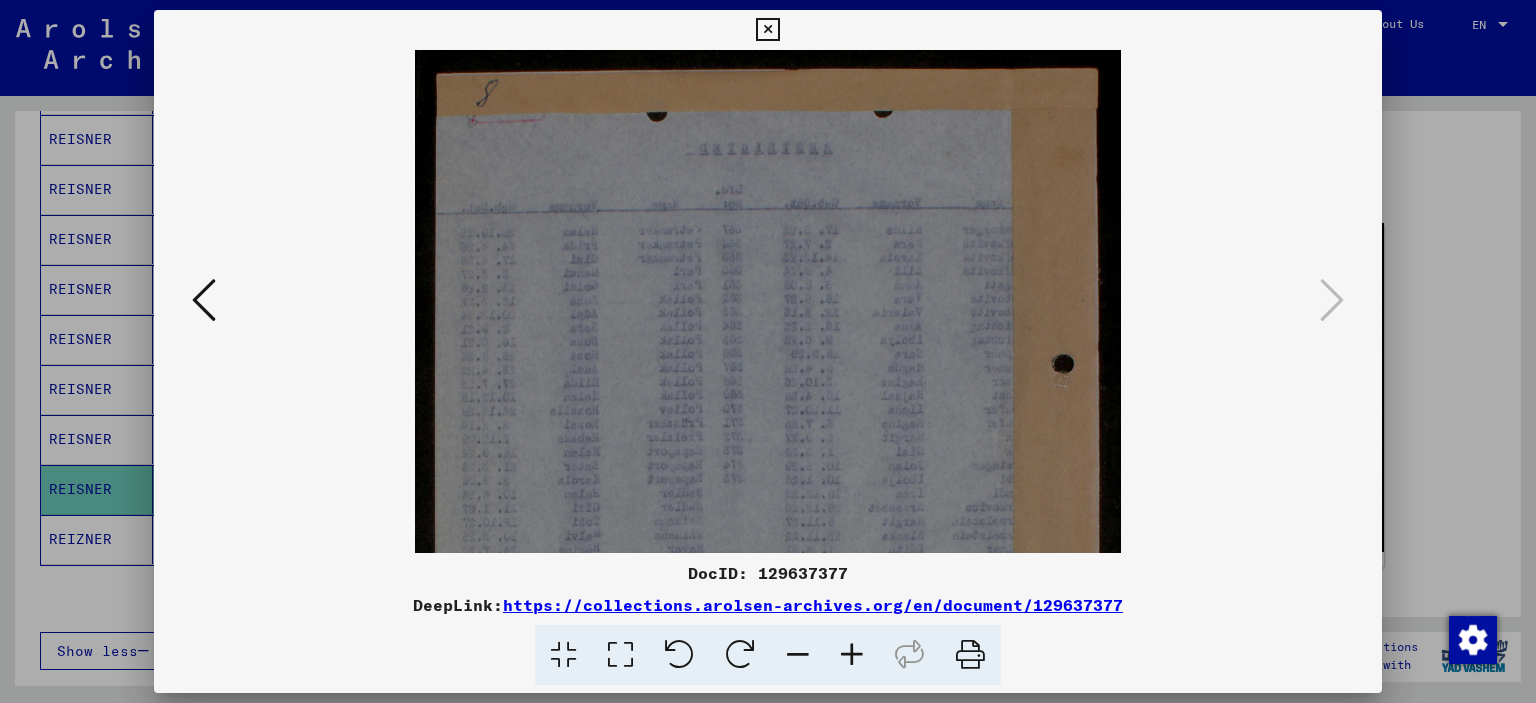 click at bounding box center (852, 655) 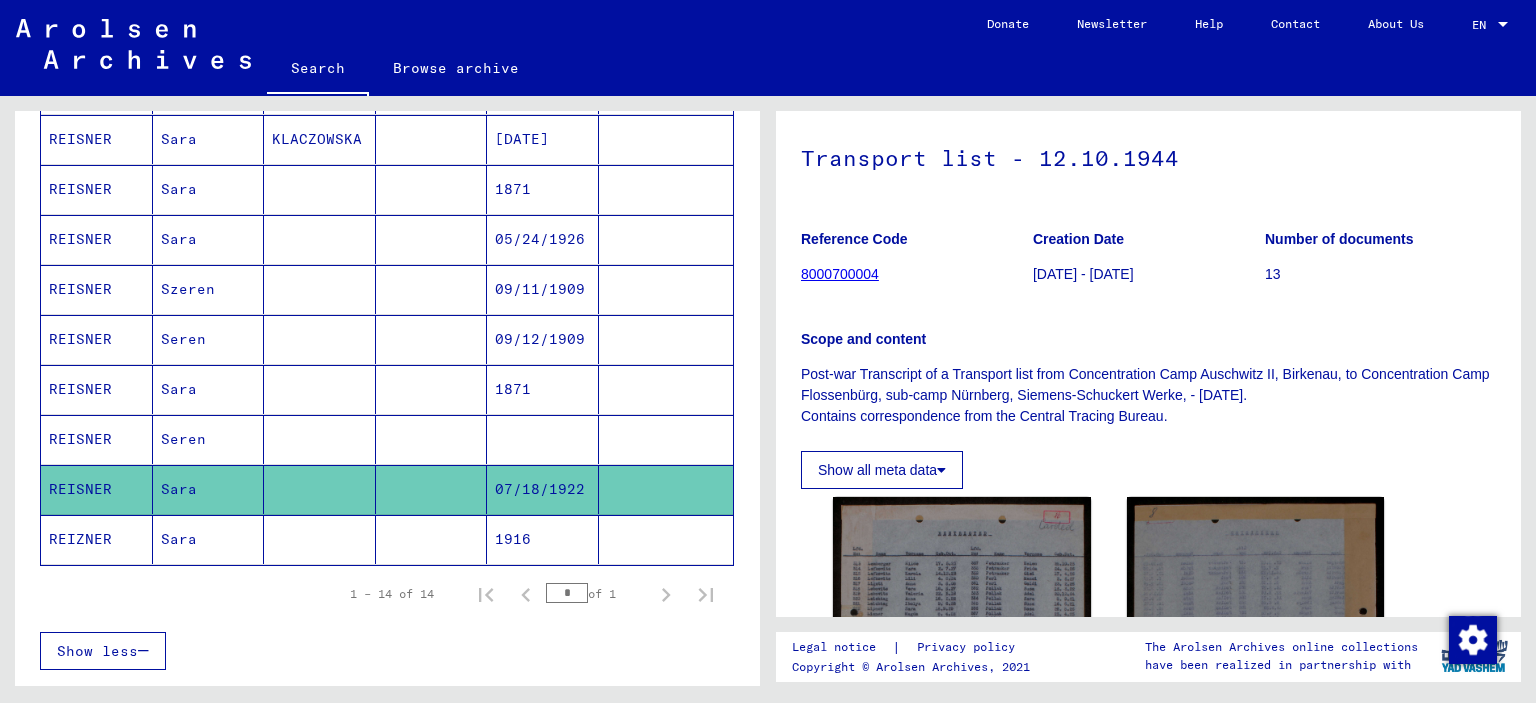 scroll, scrollTop: 122, scrollLeft: 0, axis: vertical 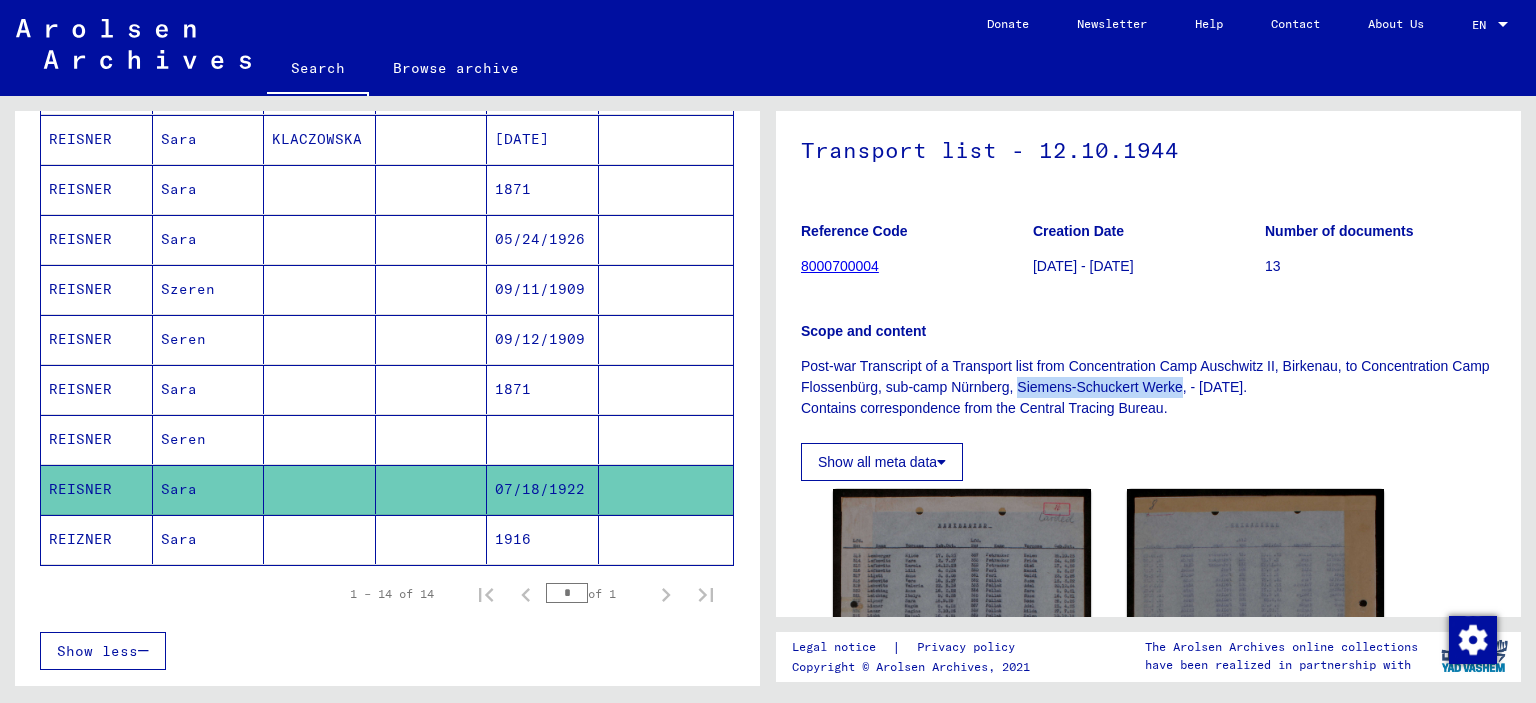 drag, startPoint x: 1060, startPoint y: 388, endPoint x: 1224, endPoint y: 388, distance: 164 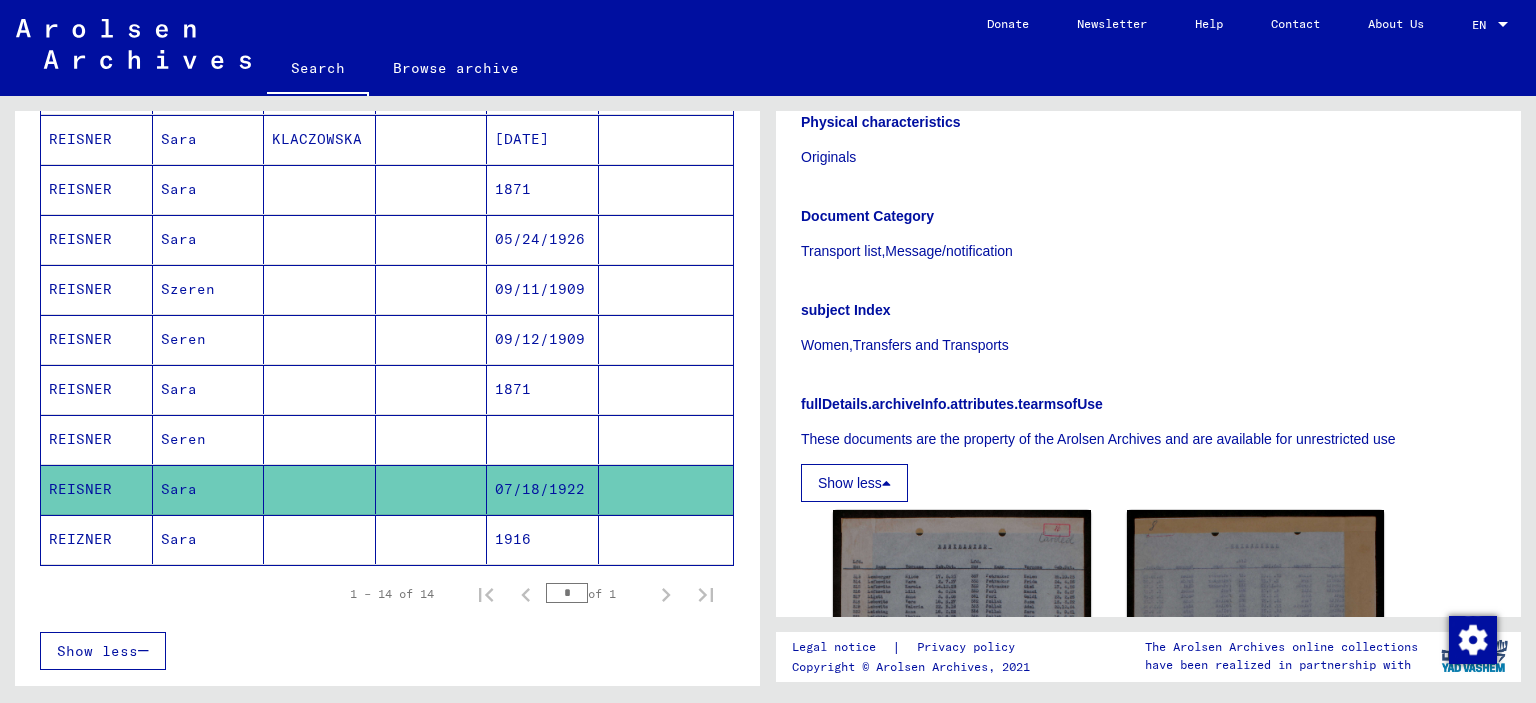 scroll, scrollTop: 523, scrollLeft: 0, axis: vertical 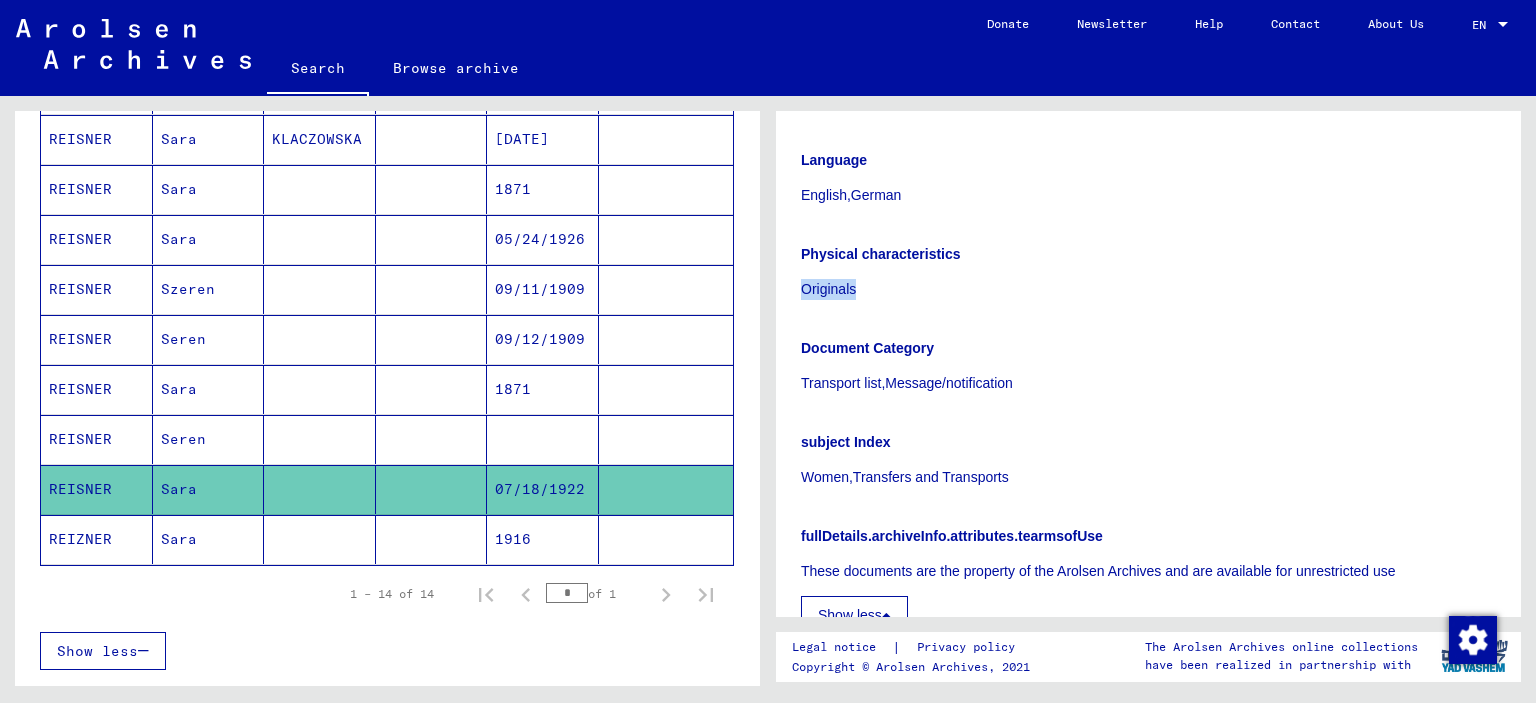drag, startPoint x: 1485, startPoint y: 276, endPoint x: 1485, endPoint y: 261, distance: 15 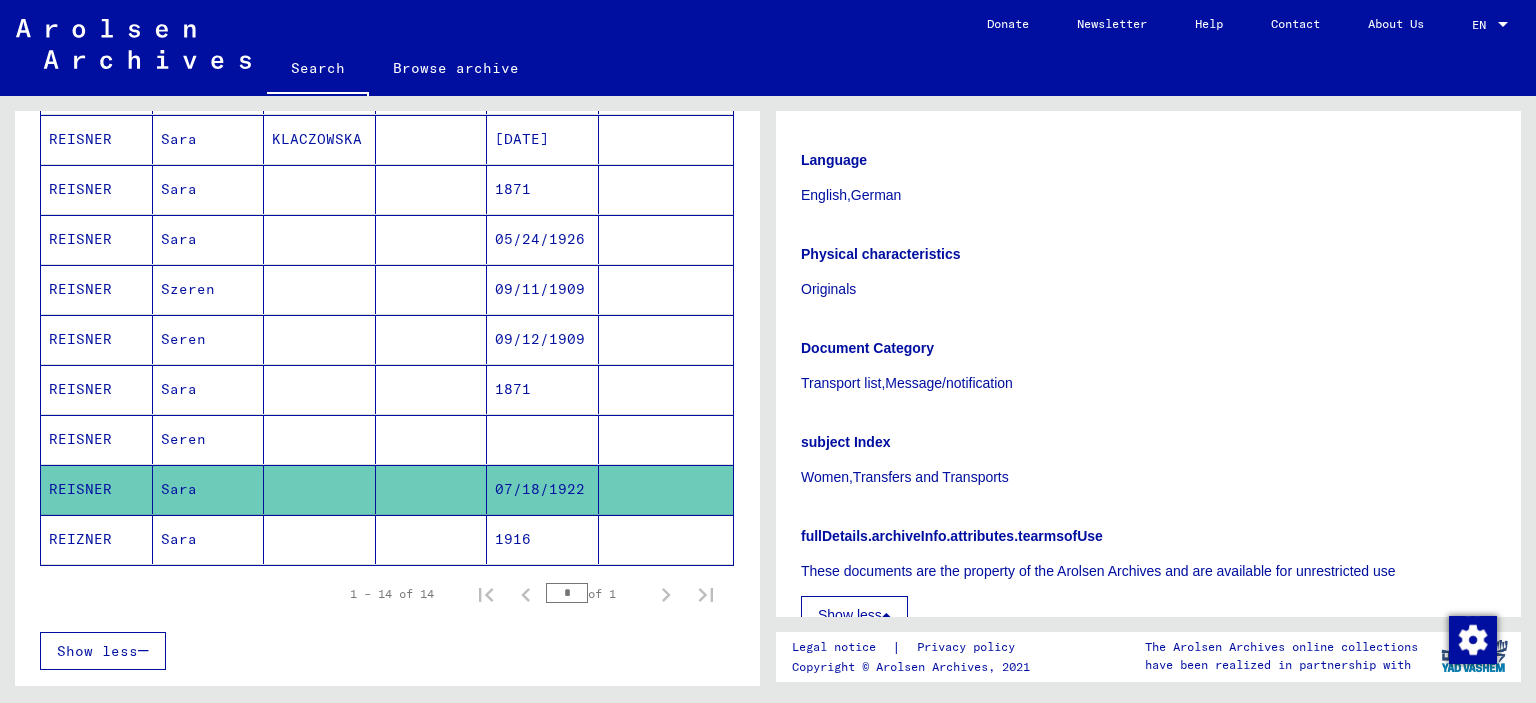 click on "Document Category Transport list,Message/notification" at bounding box center (1148, 354) 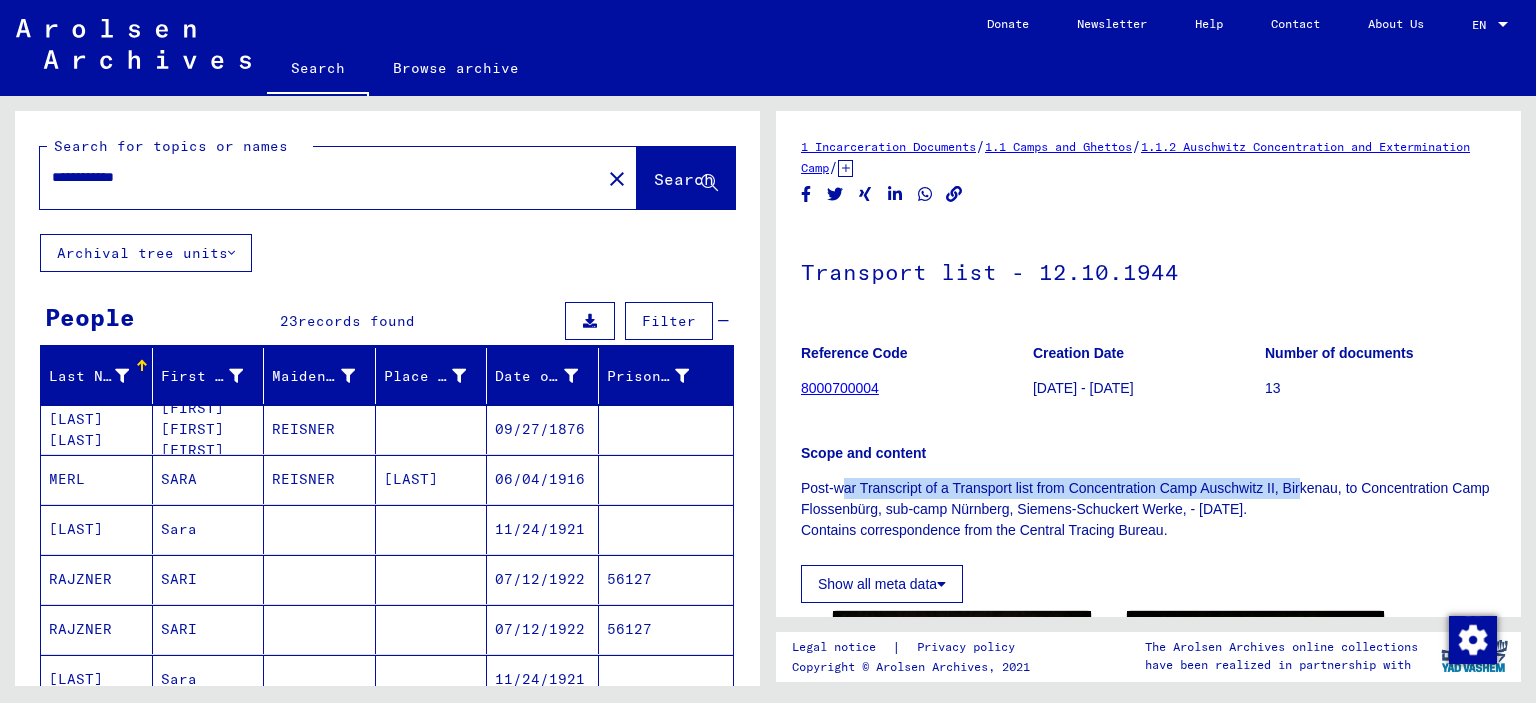 scroll, scrollTop: 0, scrollLeft: 0, axis: both 